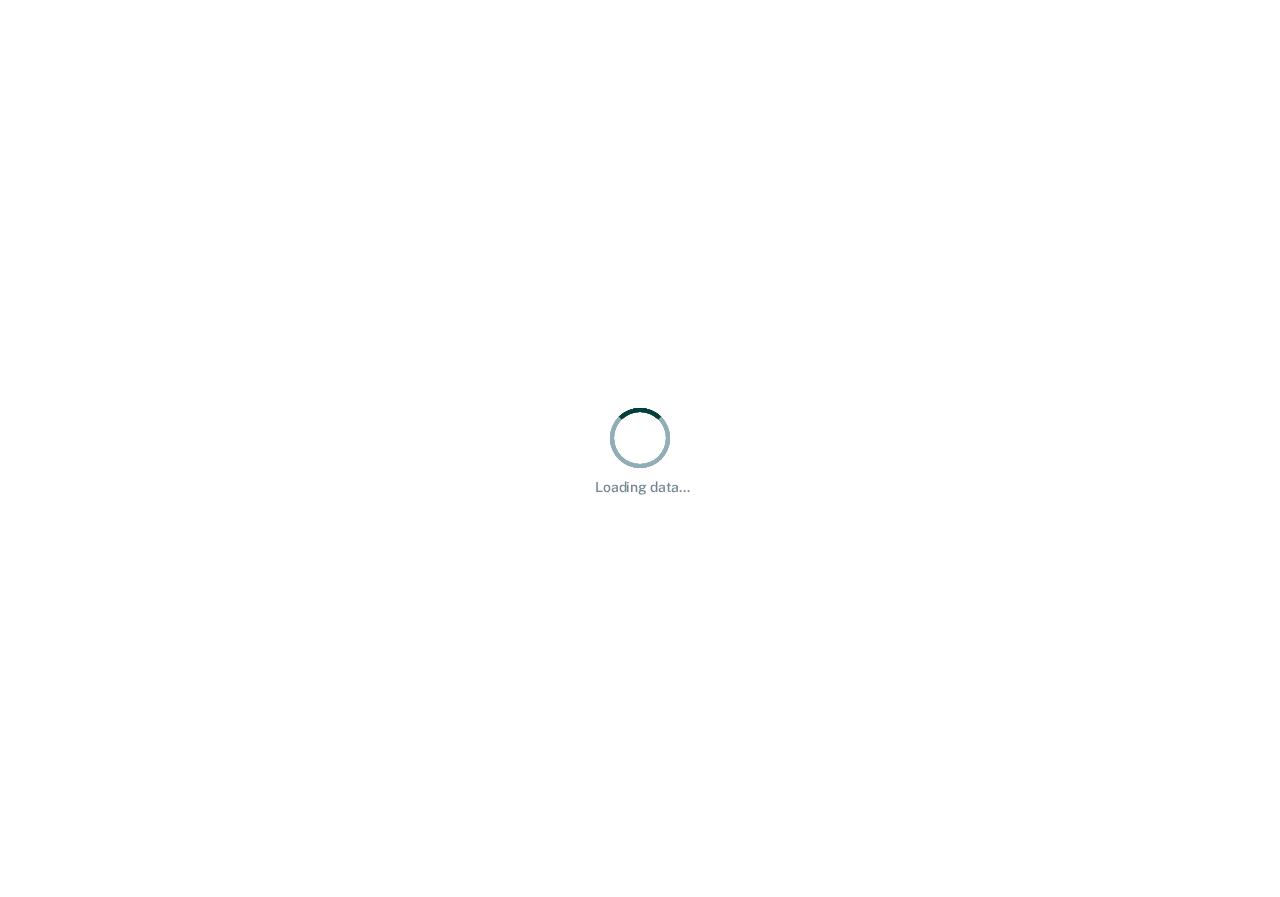 scroll, scrollTop: 0, scrollLeft: 0, axis: both 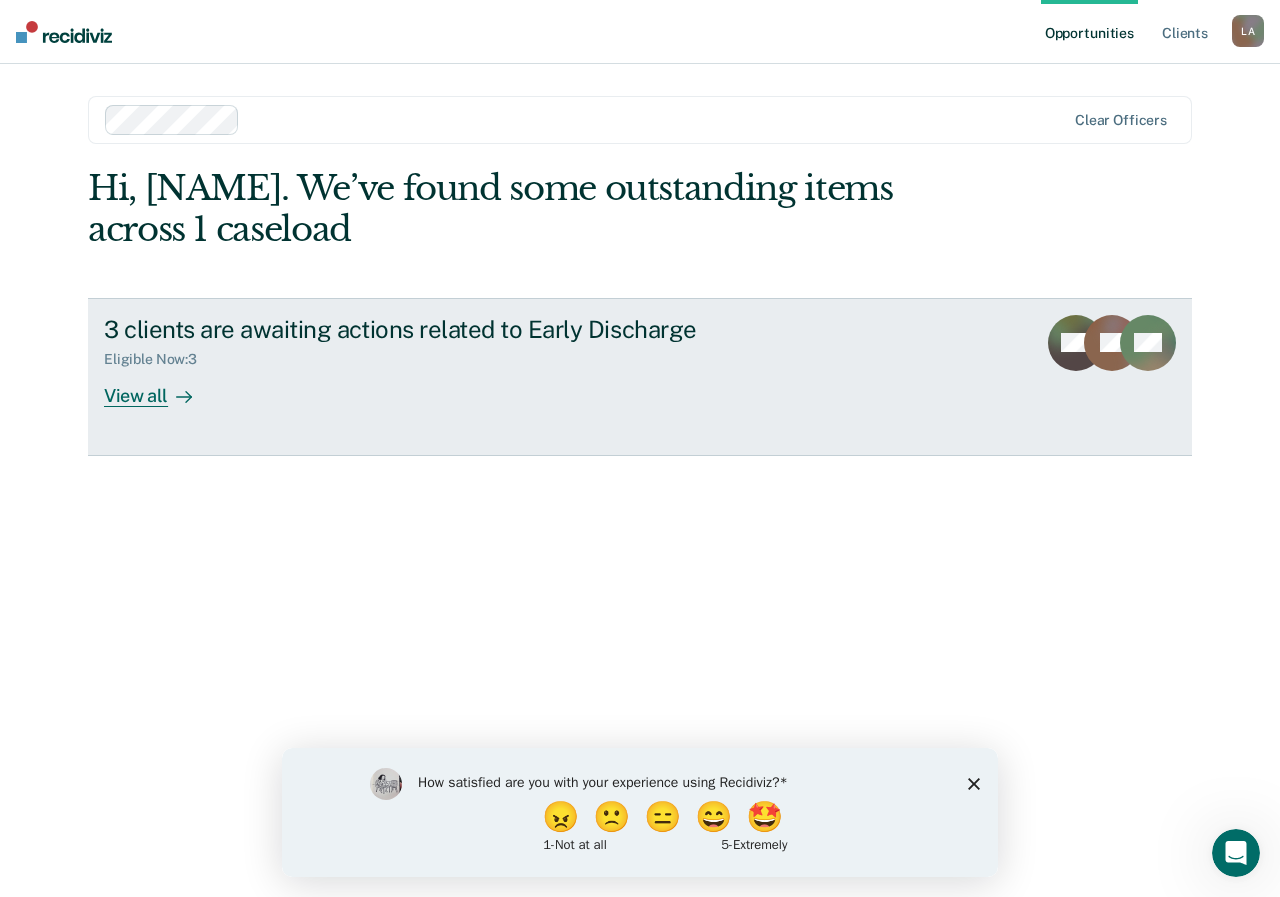 click on "View all" at bounding box center [160, 387] 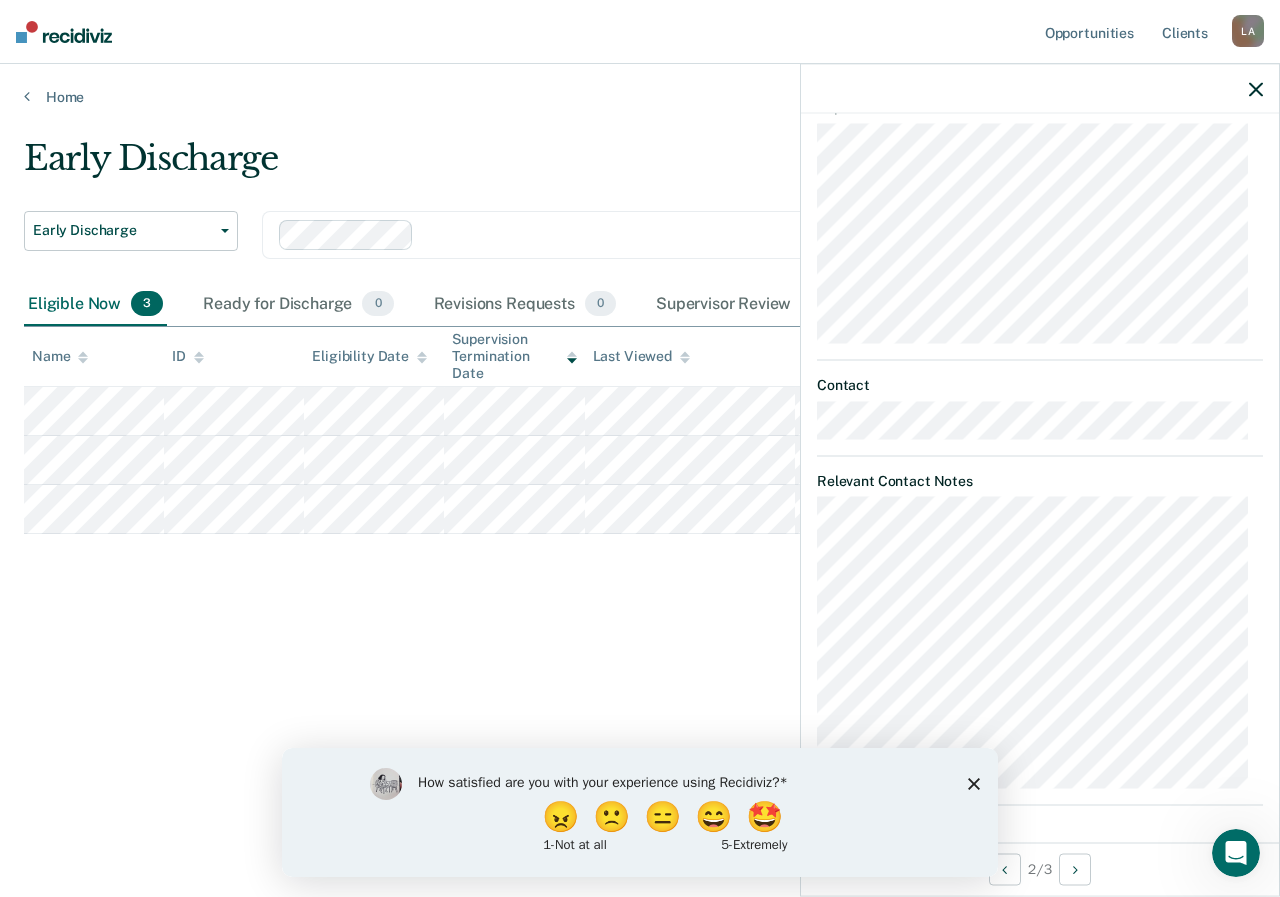 scroll, scrollTop: 564, scrollLeft: 0, axis: vertical 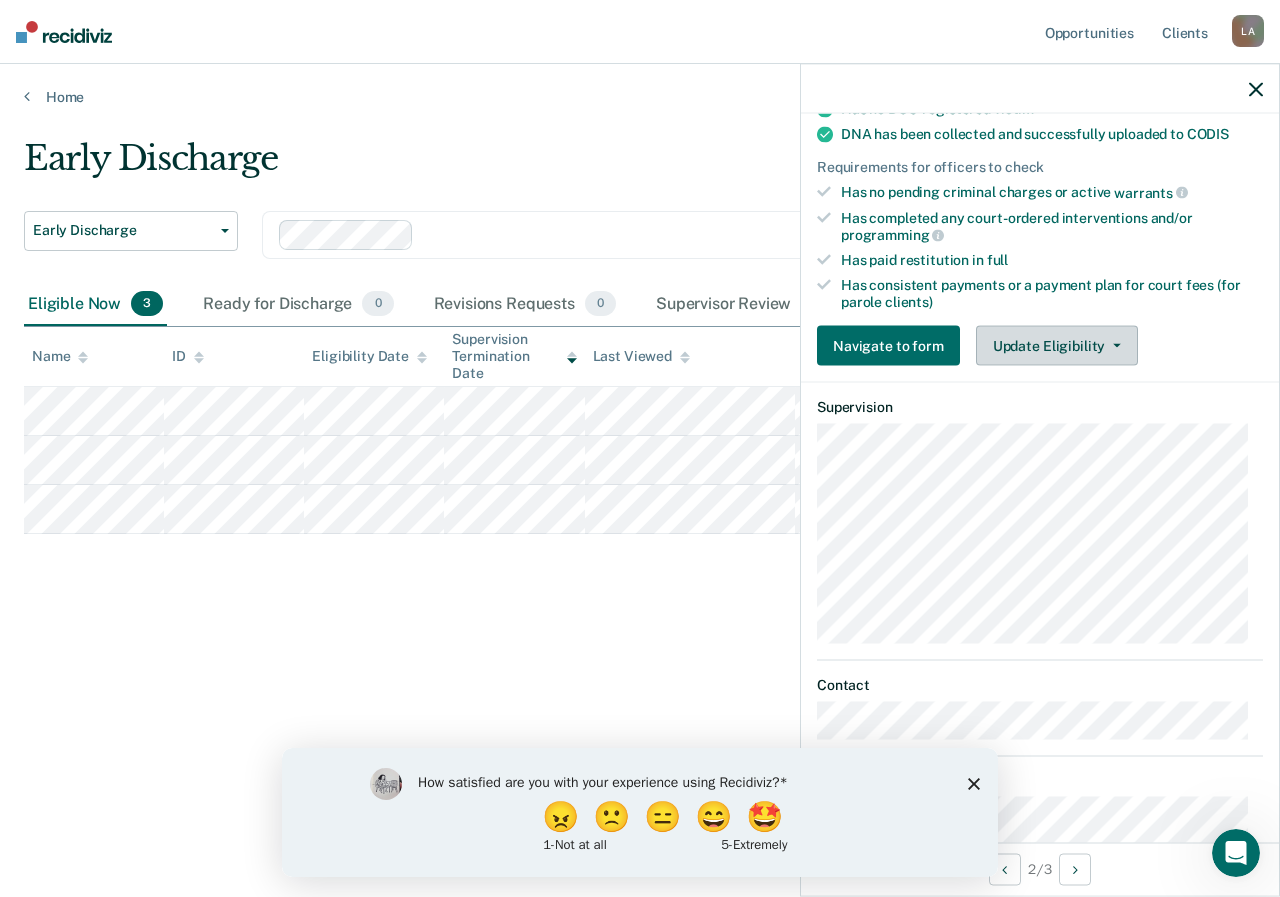 click on "Update Eligibility" at bounding box center [1057, 346] 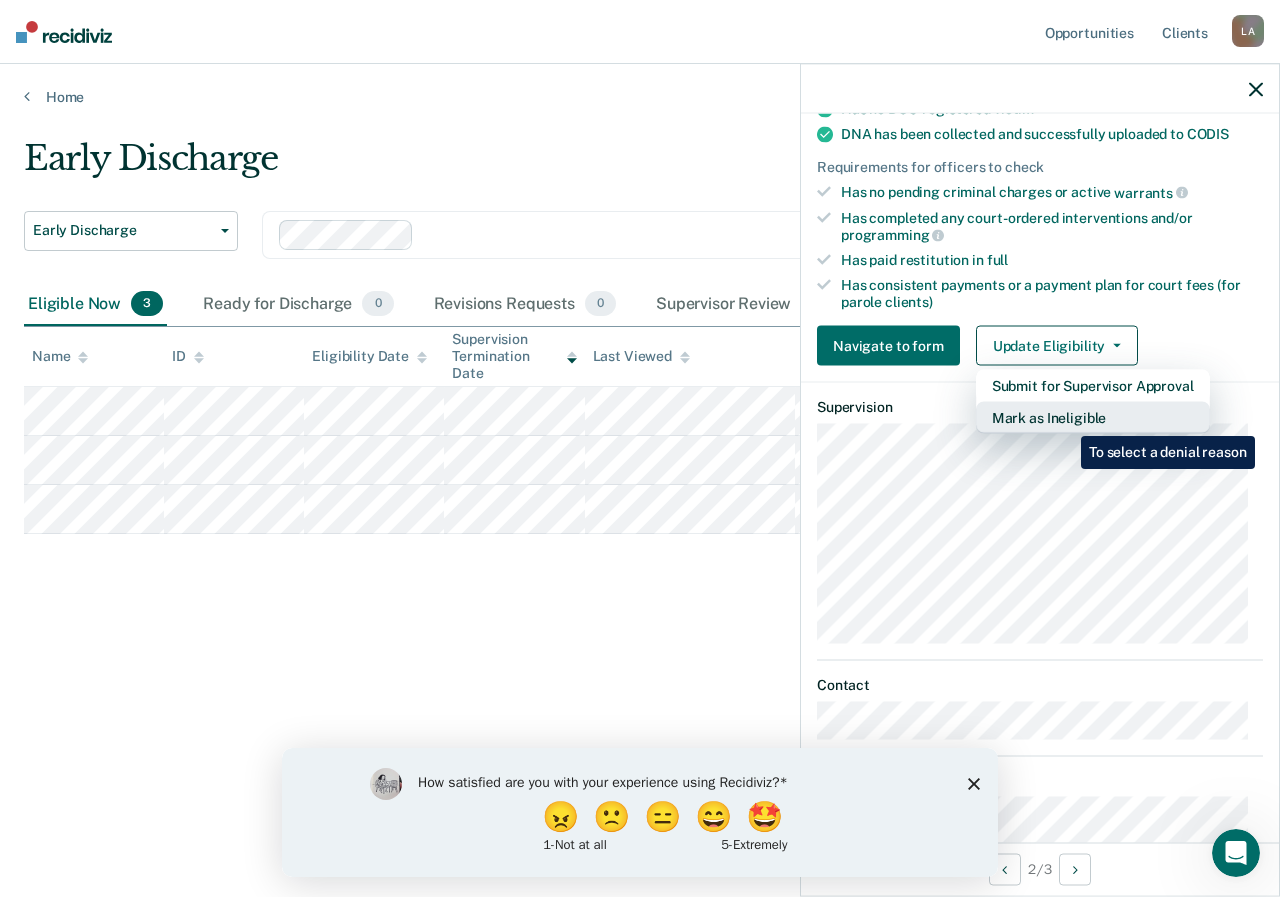 click on "Mark as Ineligible" at bounding box center (1093, 418) 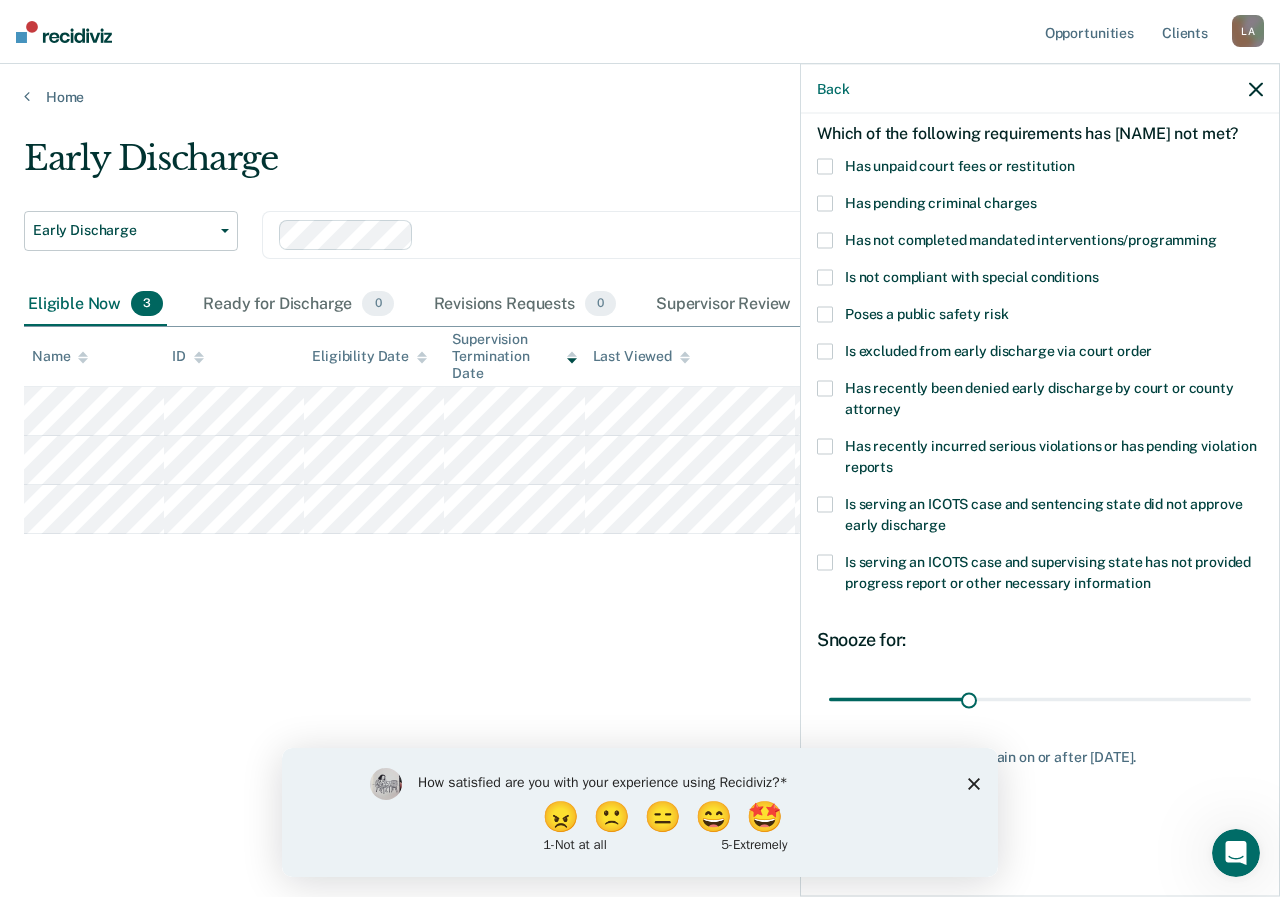 scroll, scrollTop: 0, scrollLeft: 0, axis: both 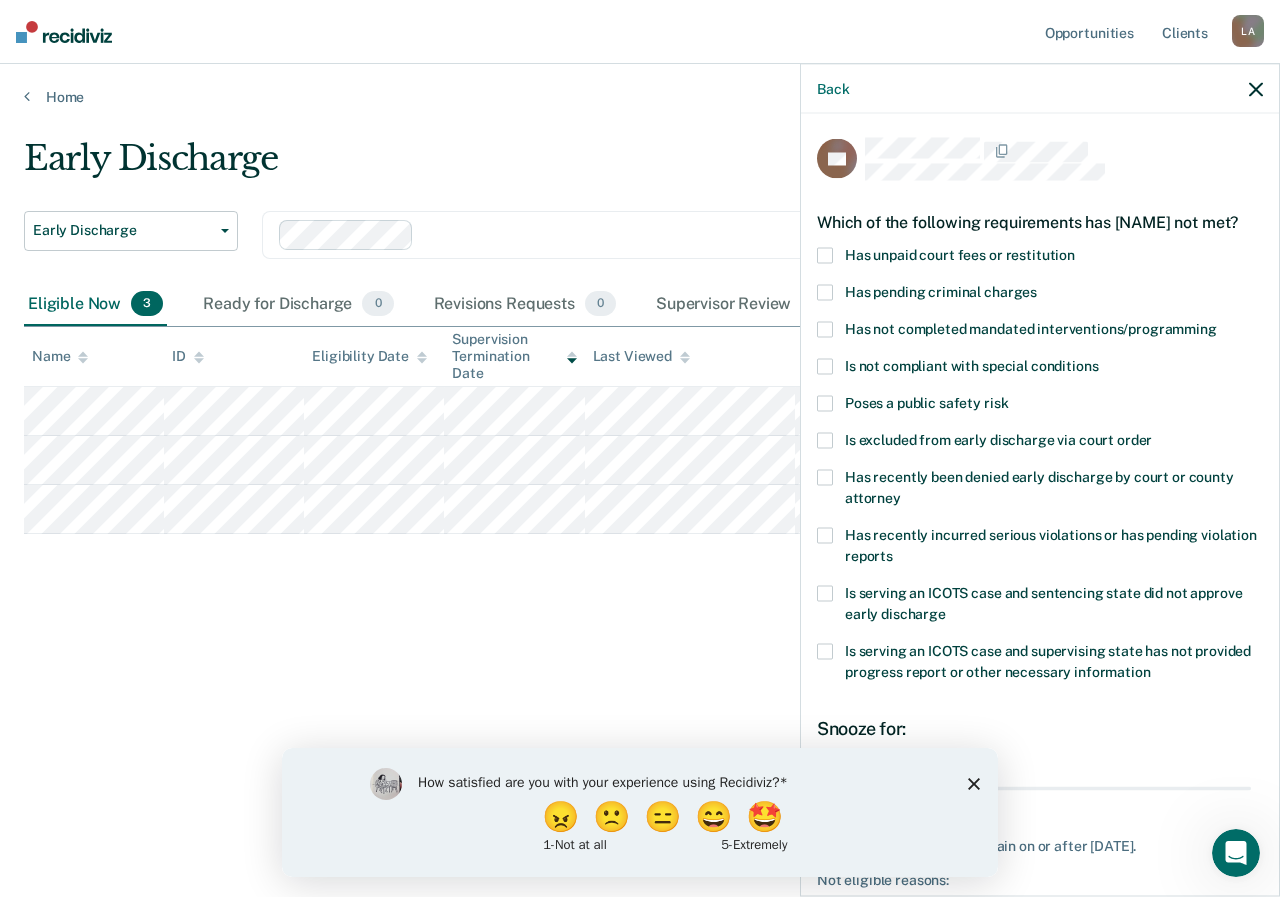 click at bounding box center (825, 329) 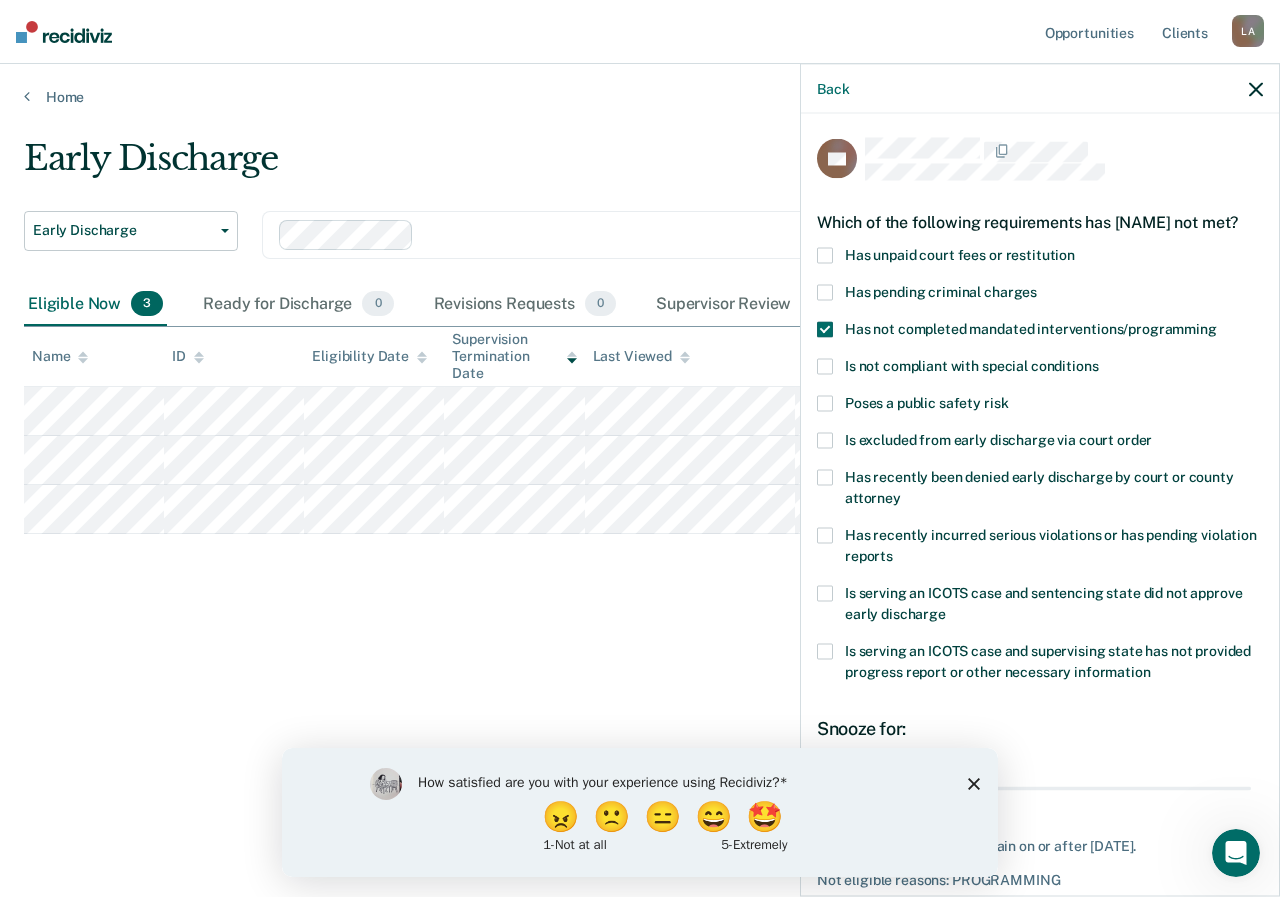 scroll, scrollTop: 123, scrollLeft: 0, axis: vertical 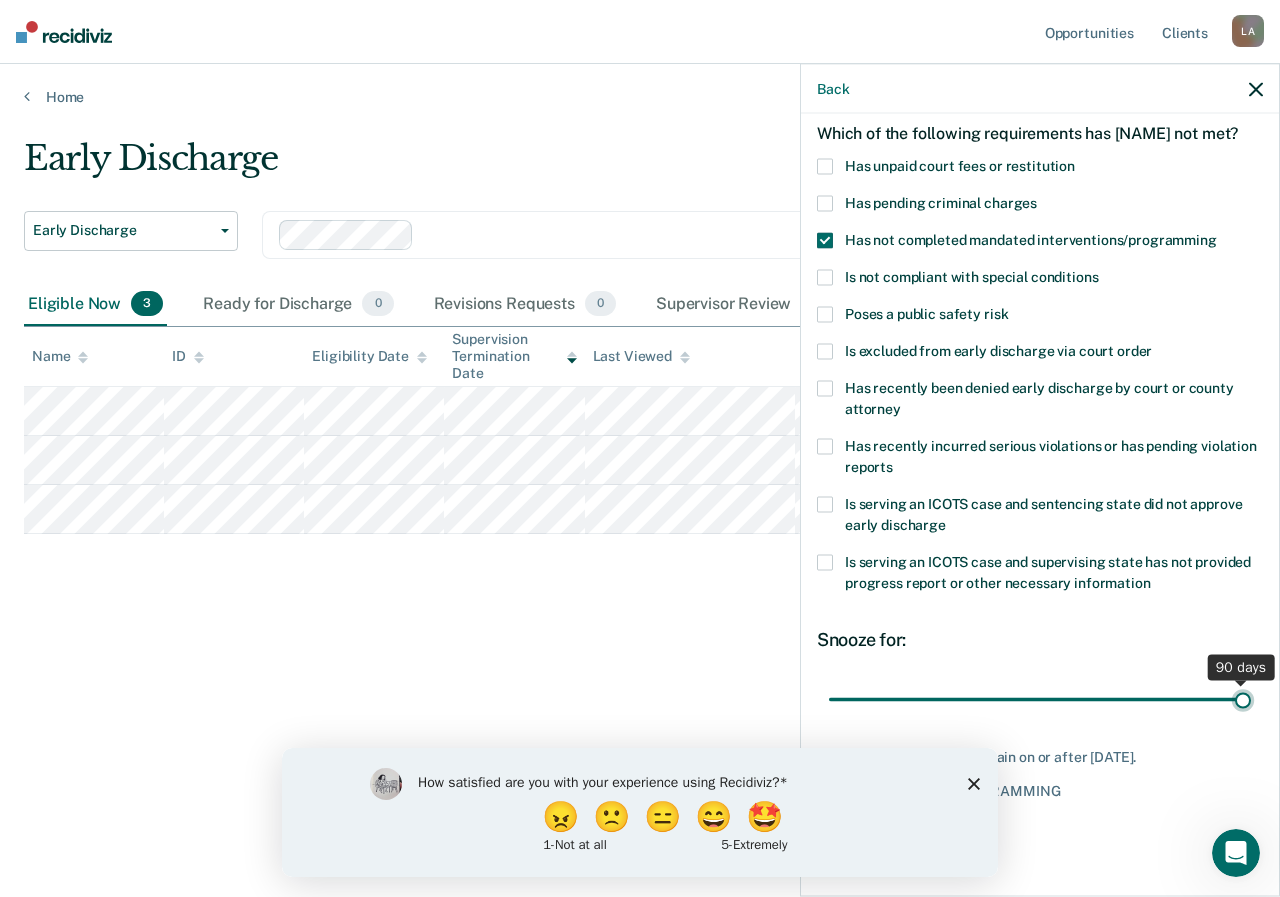 drag, startPoint x: 960, startPoint y: 679, endPoint x: 1257, endPoint y: 655, distance: 297.9681 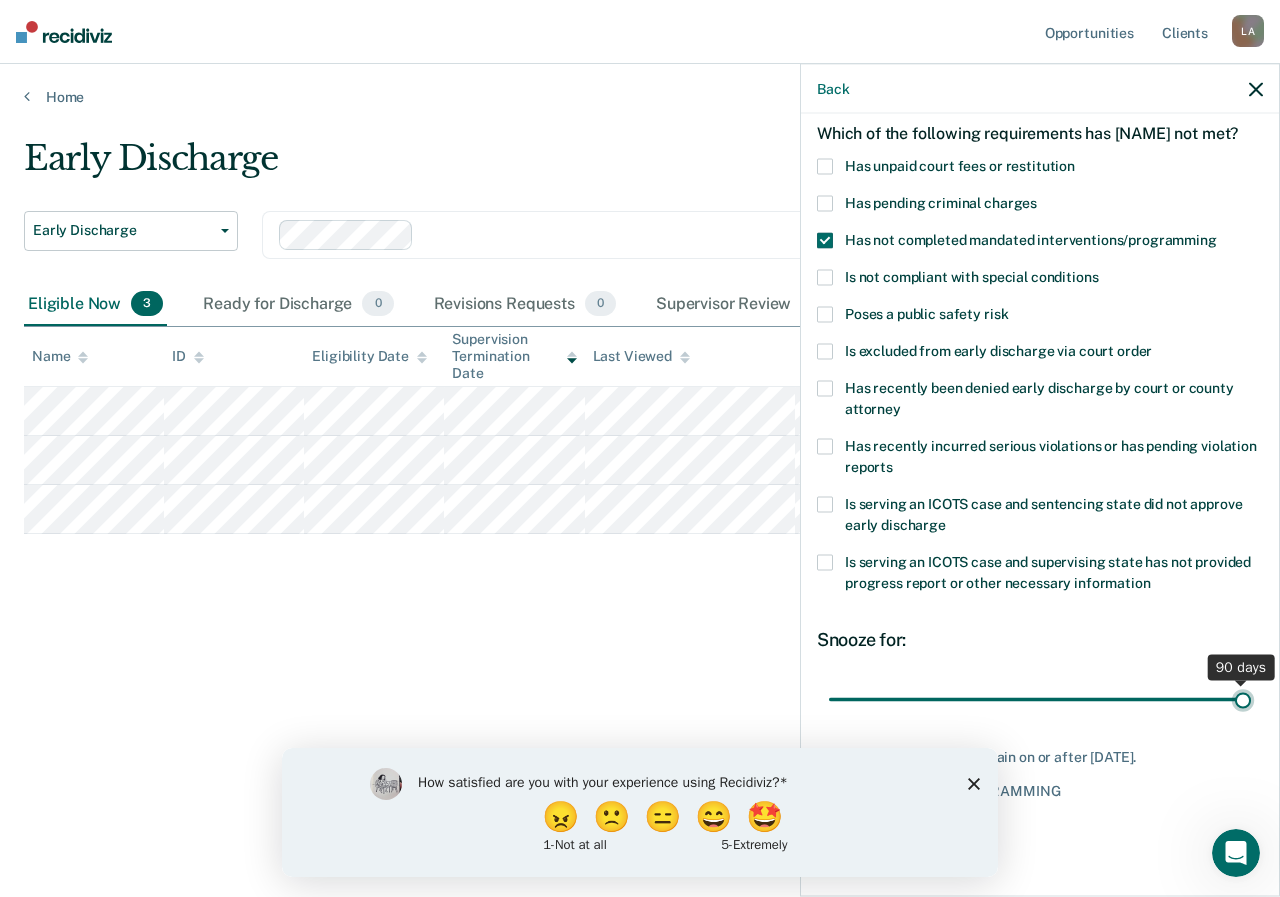 type on "90" 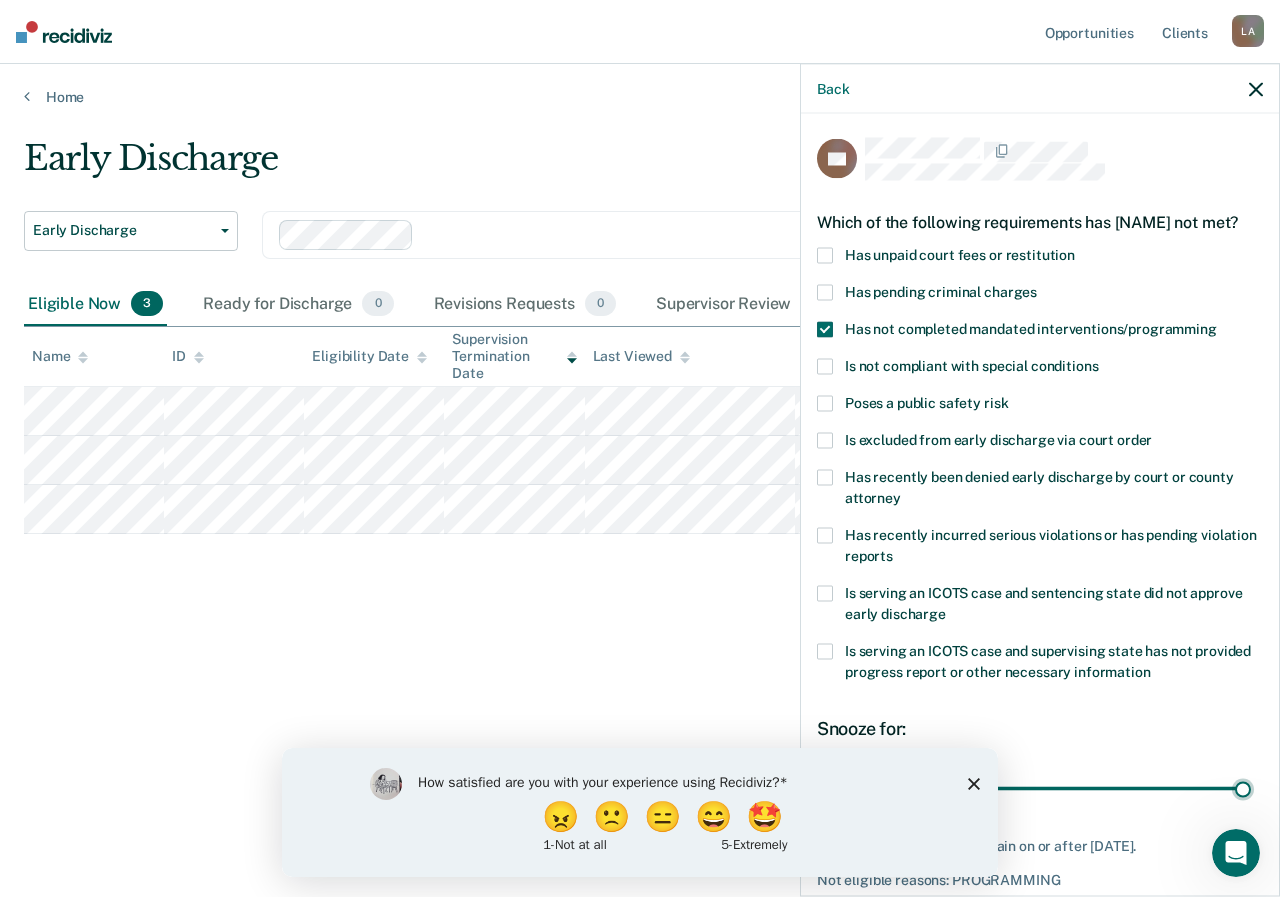 scroll, scrollTop: 123, scrollLeft: 0, axis: vertical 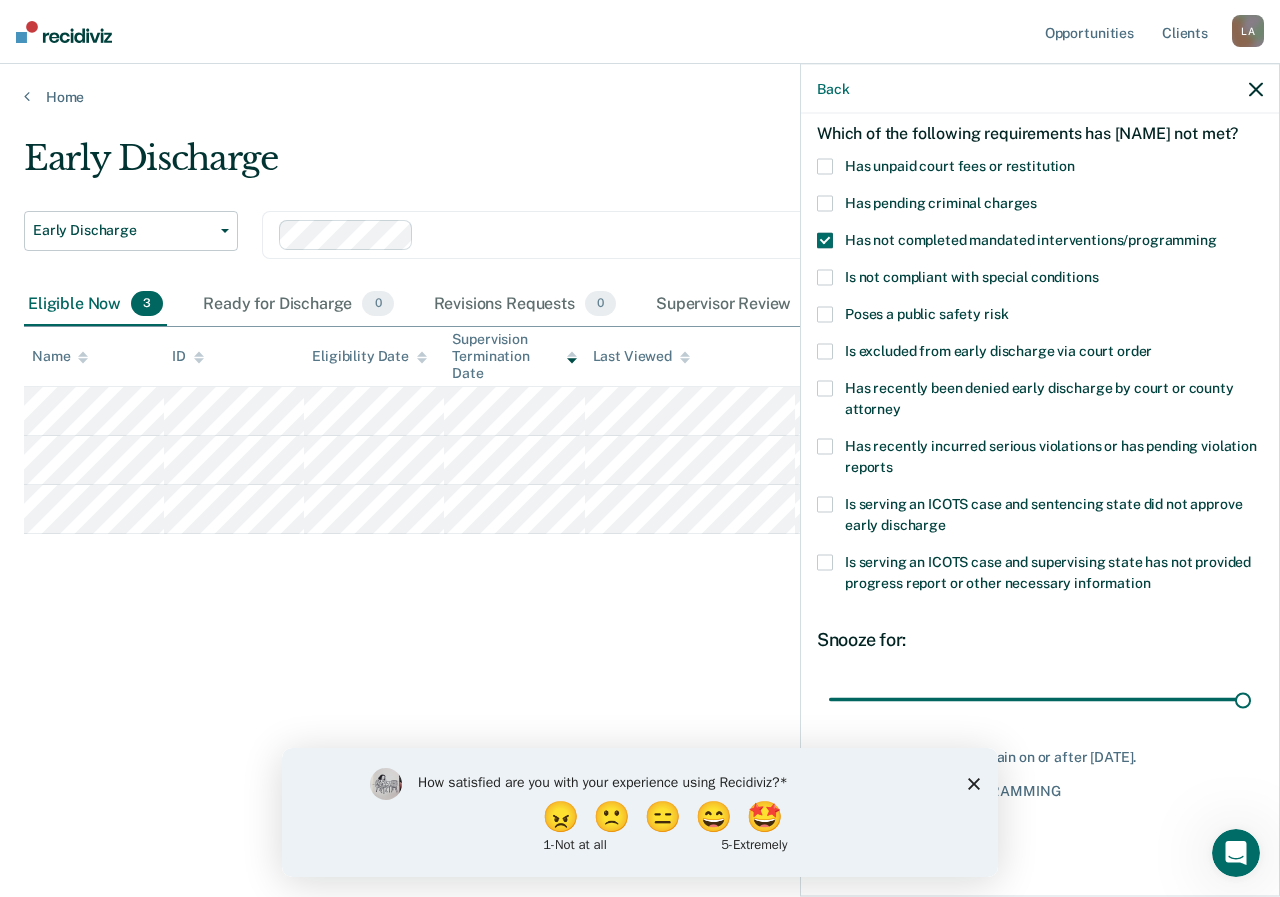 click 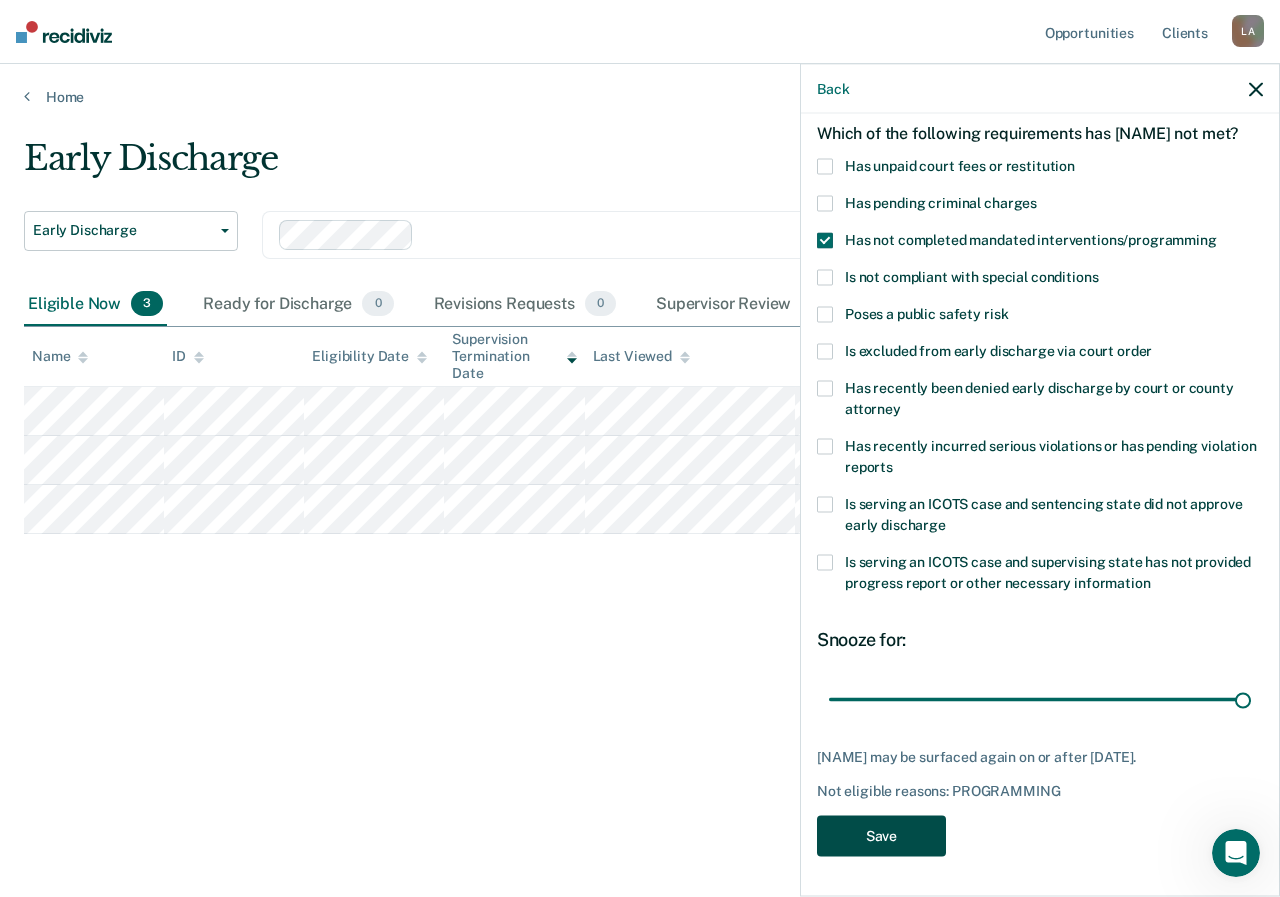 click on "Save" at bounding box center [881, 835] 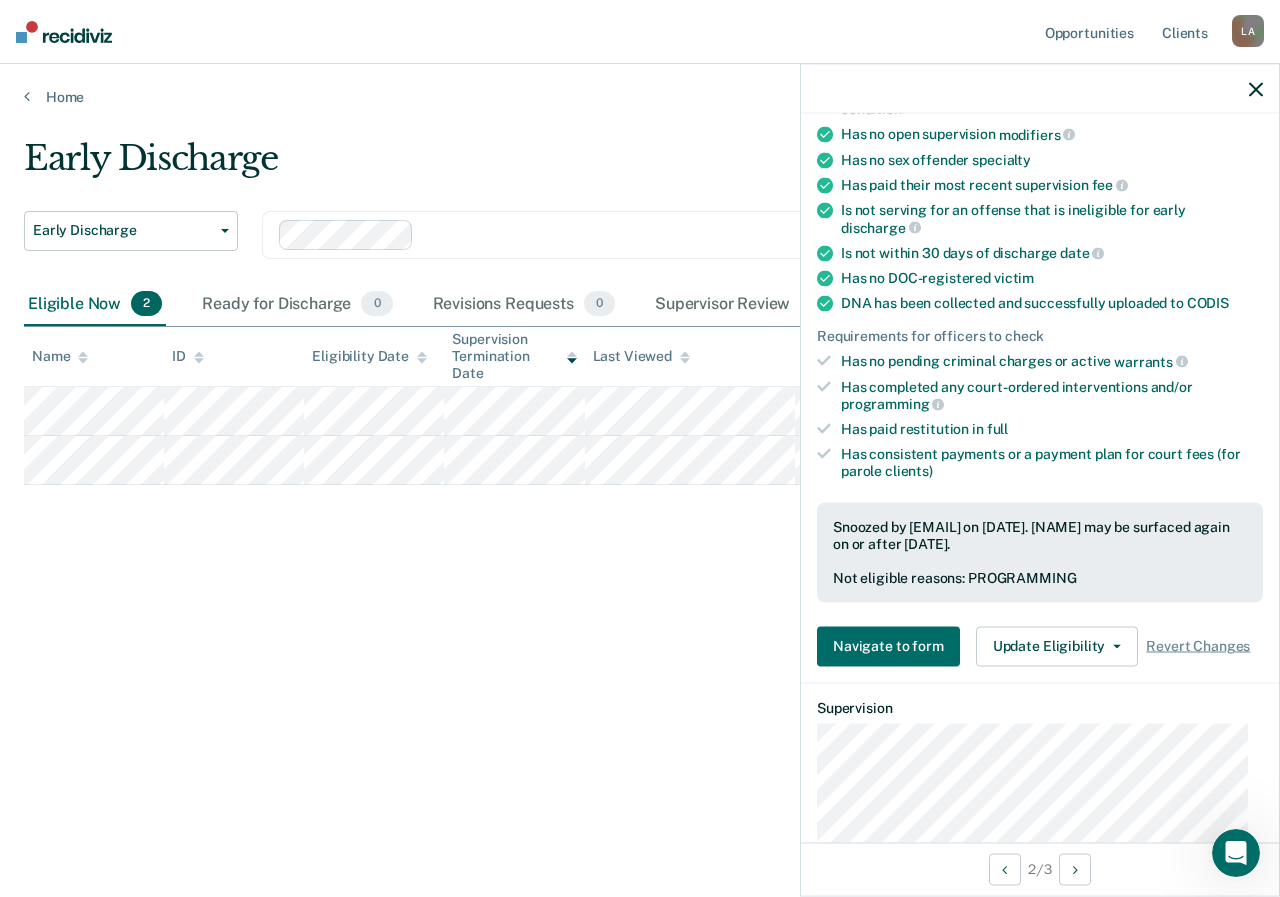 scroll, scrollTop: 995, scrollLeft: 0, axis: vertical 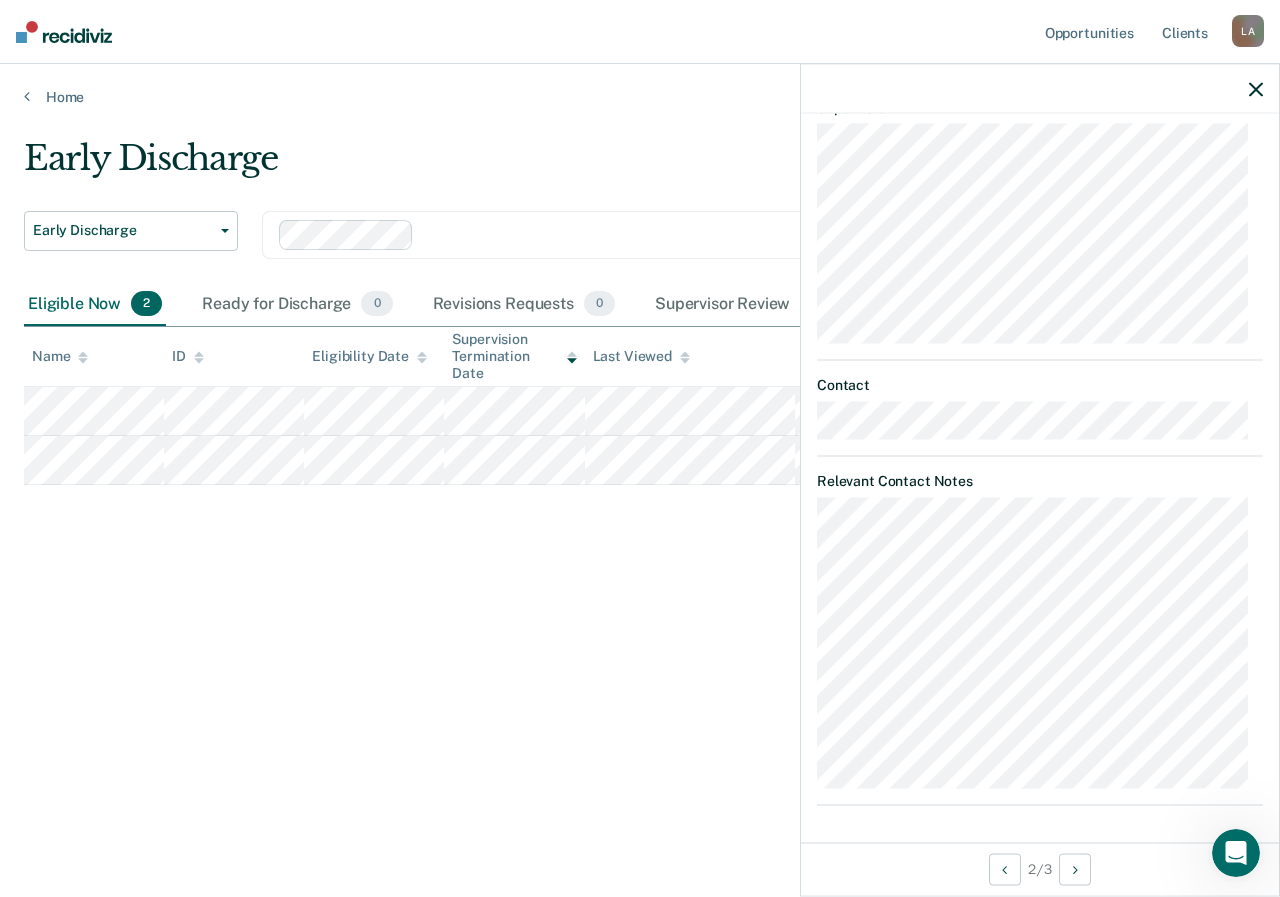 click at bounding box center (1040, 89) 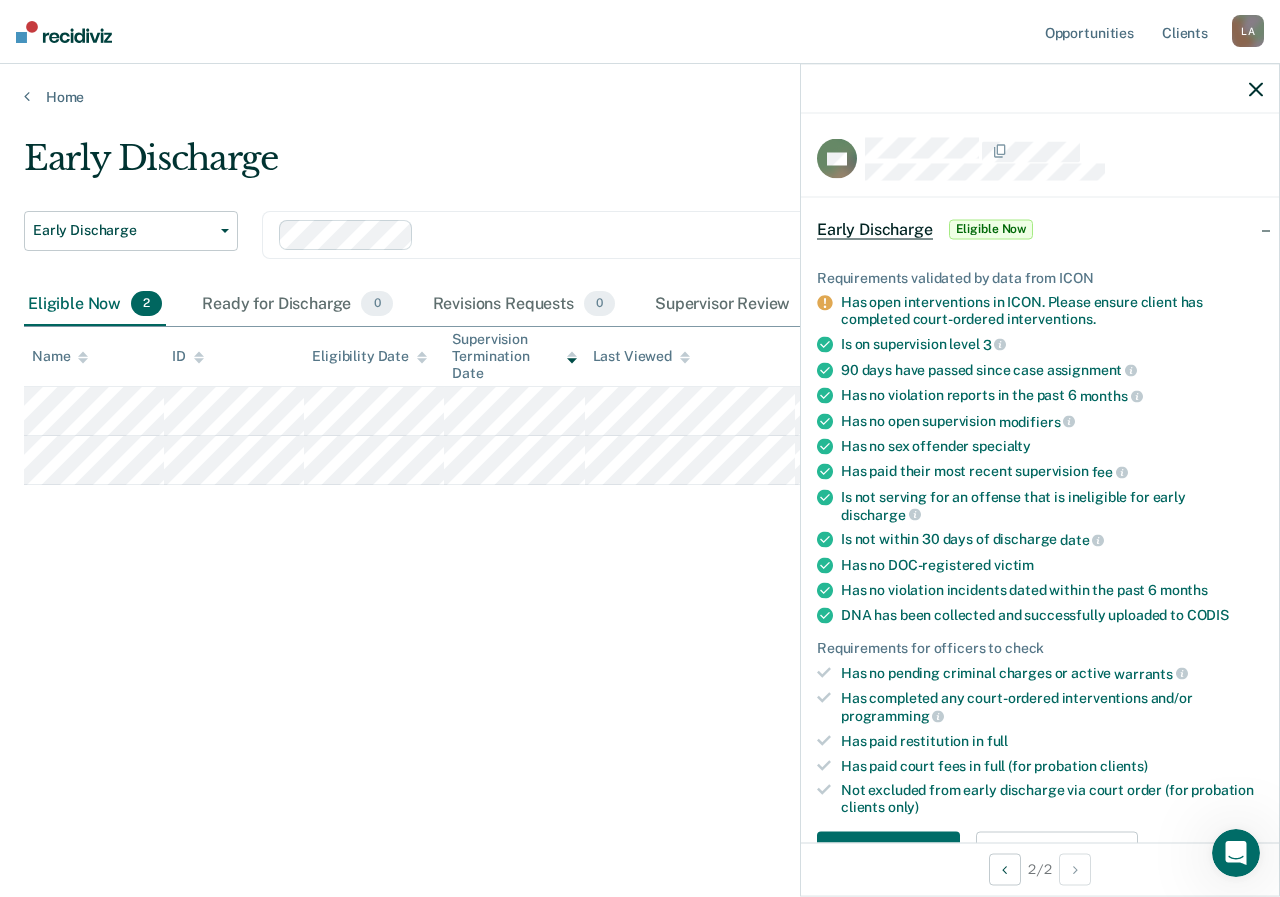 click at bounding box center (1040, 89) 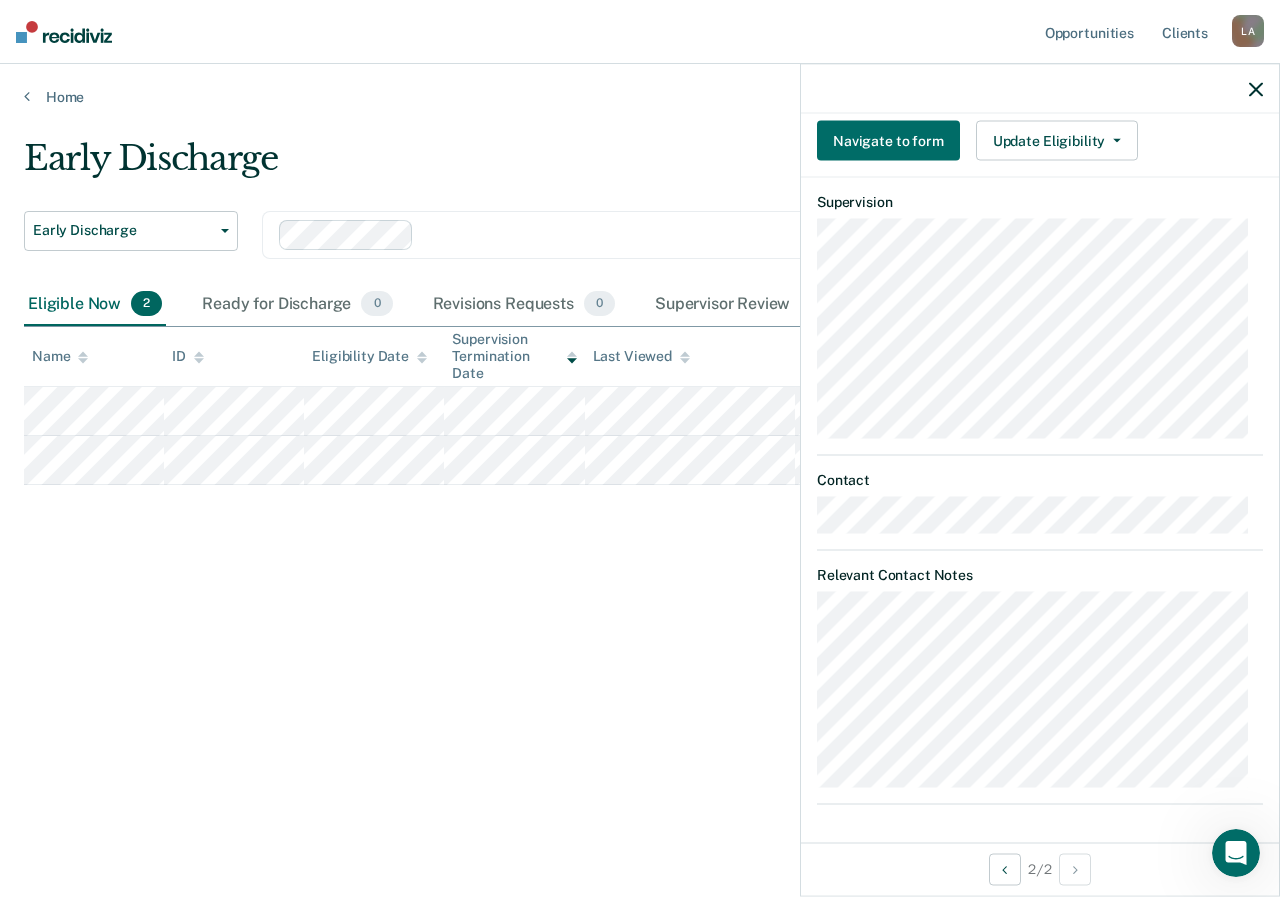scroll, scrollTop: 311, scrollLeft: 0, axis: vertical 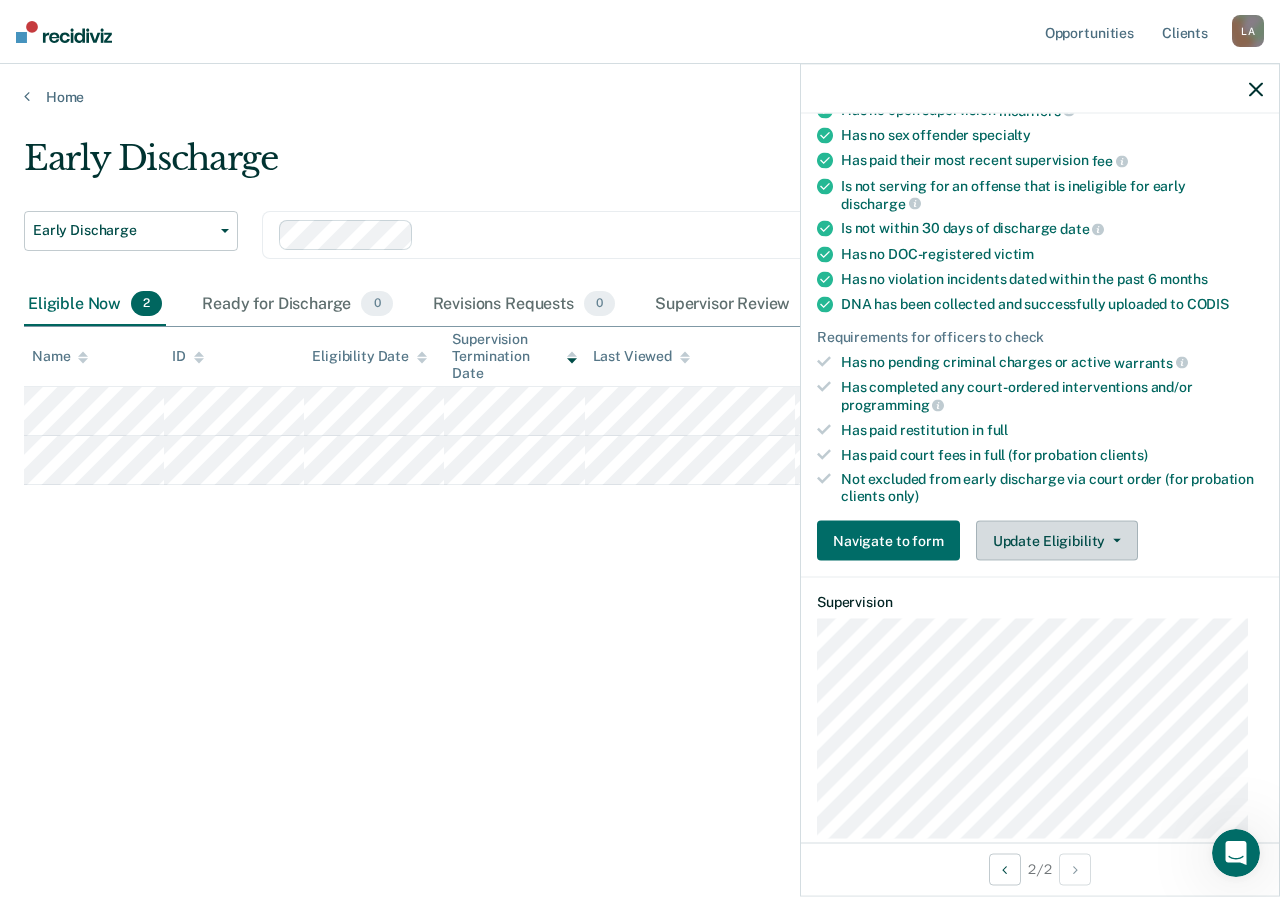 click on "Update Eligibility" at bounding box center (1057, 541) 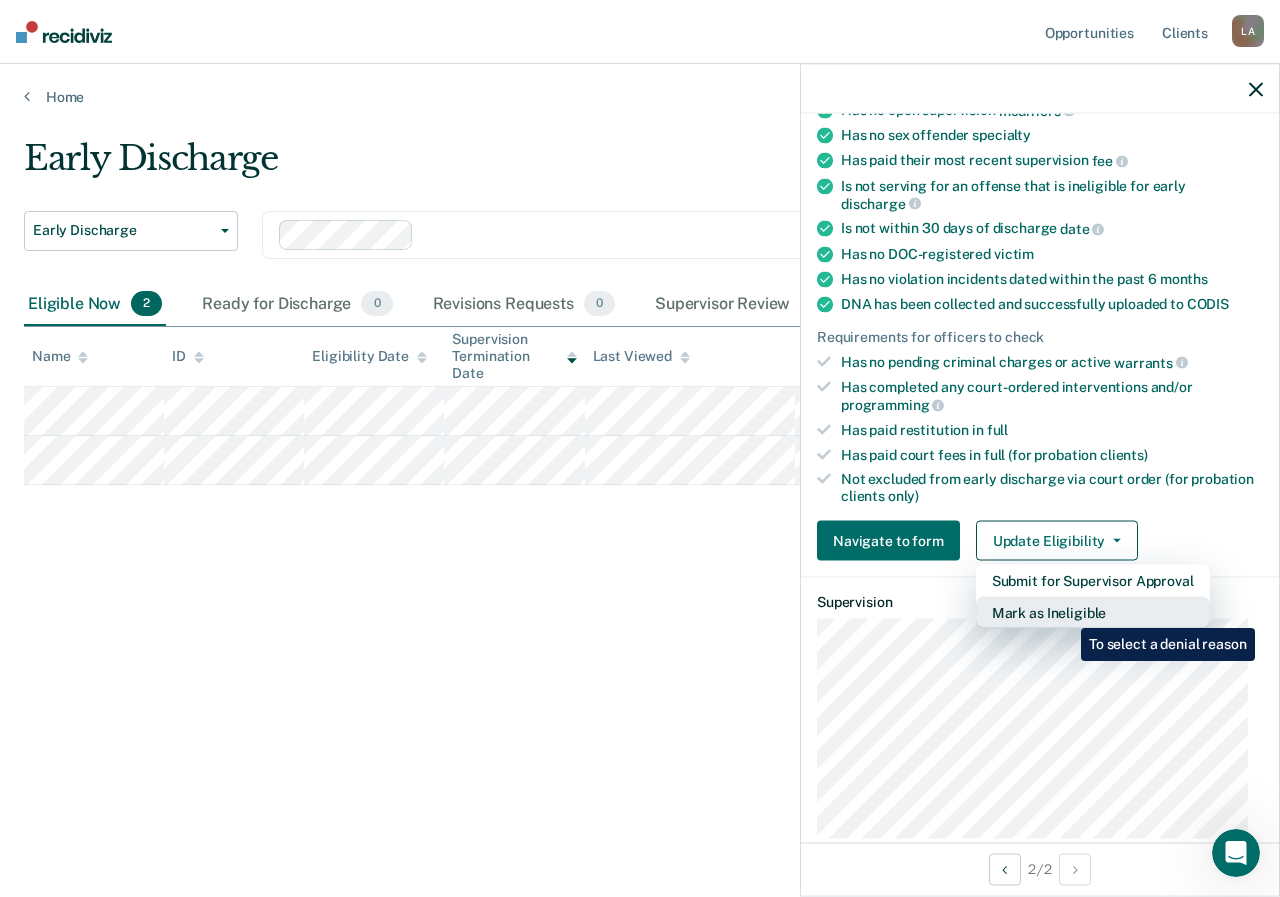 click on "Mark as Ineligible" at bounding box center (1093, 613) 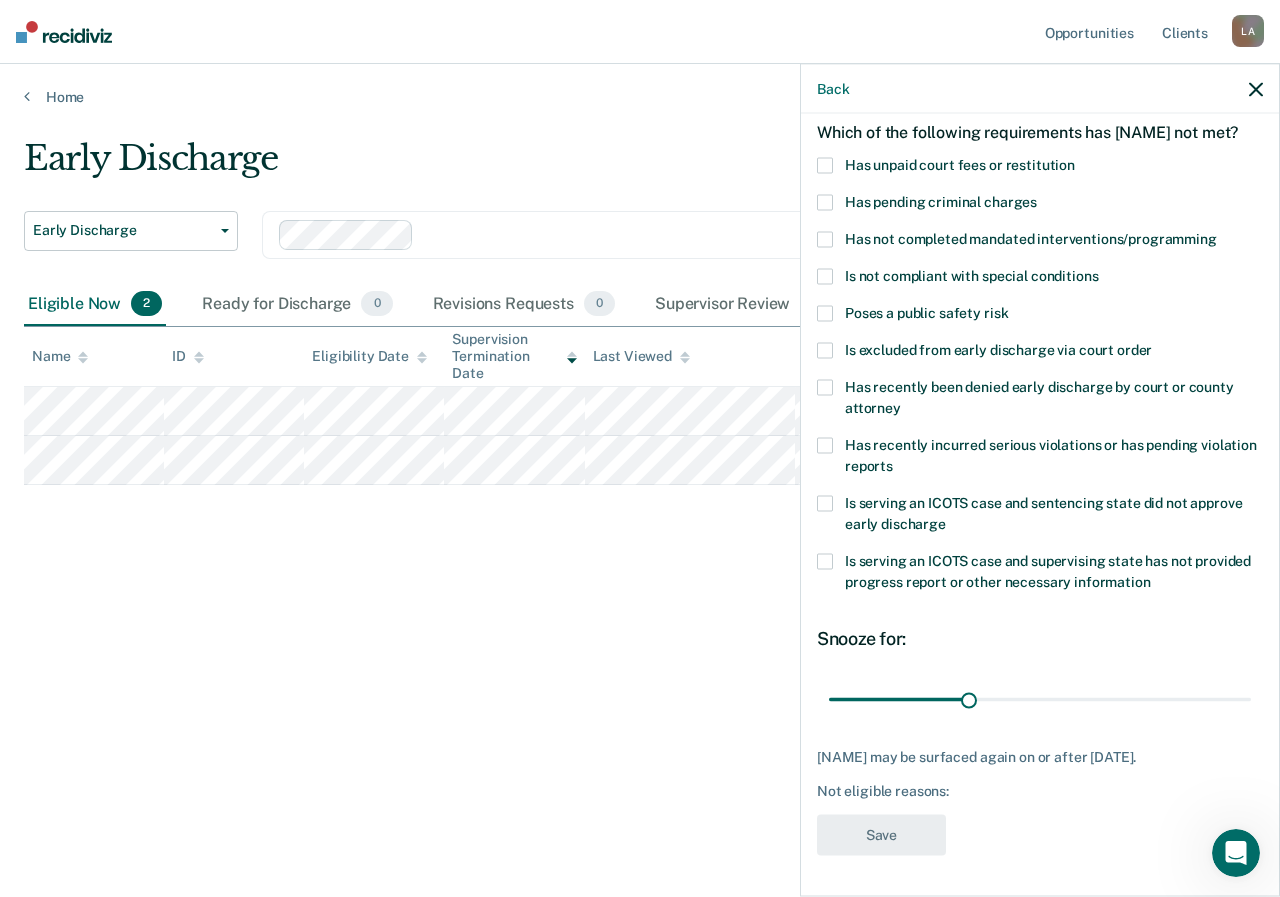 scroll, scrollTop: 123, scrollLeft: 0, axis: vertical 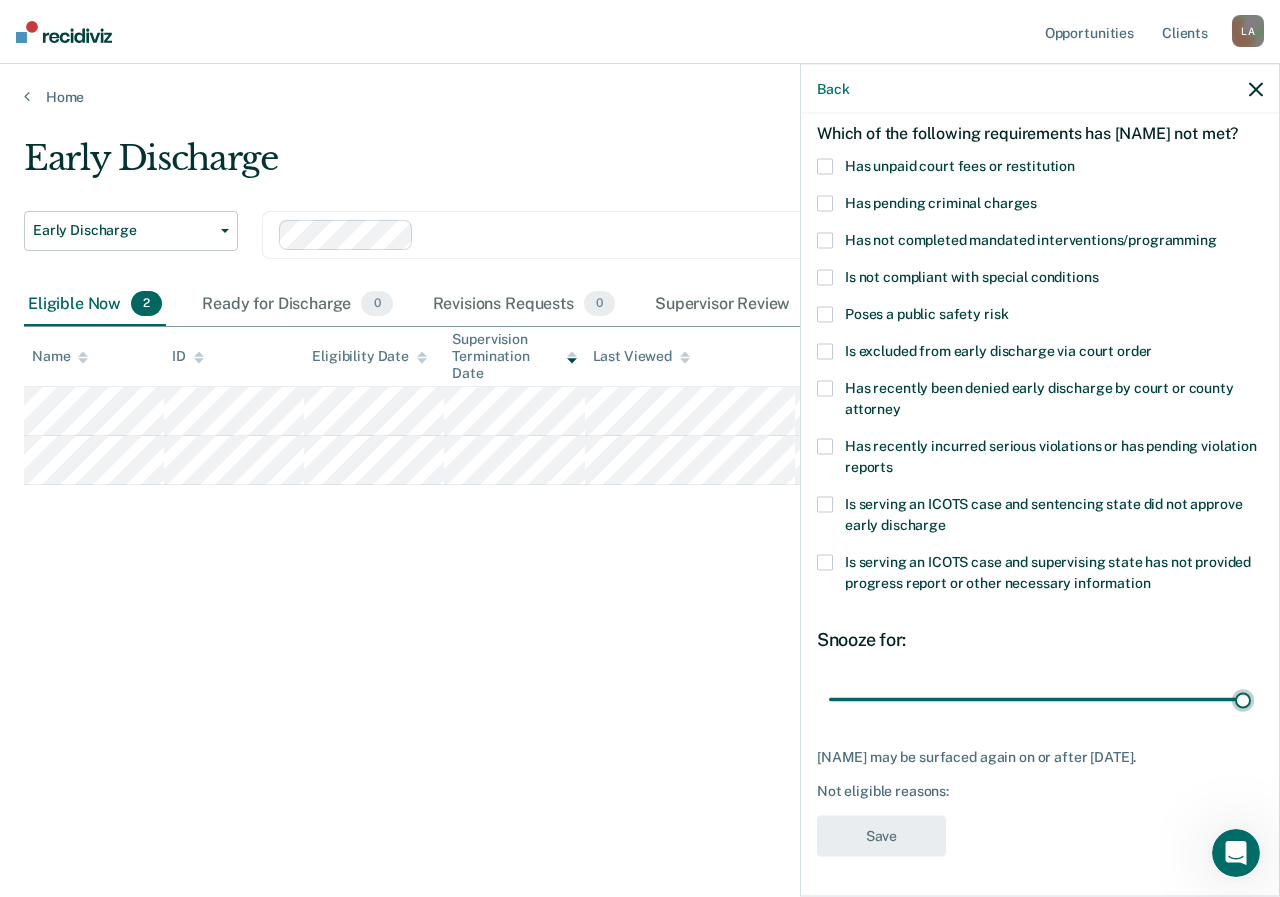 drag, startPoint x: 964, startPoint y: 685, endPoint x: 1274, endPoint y: 655, distance: 311.44824 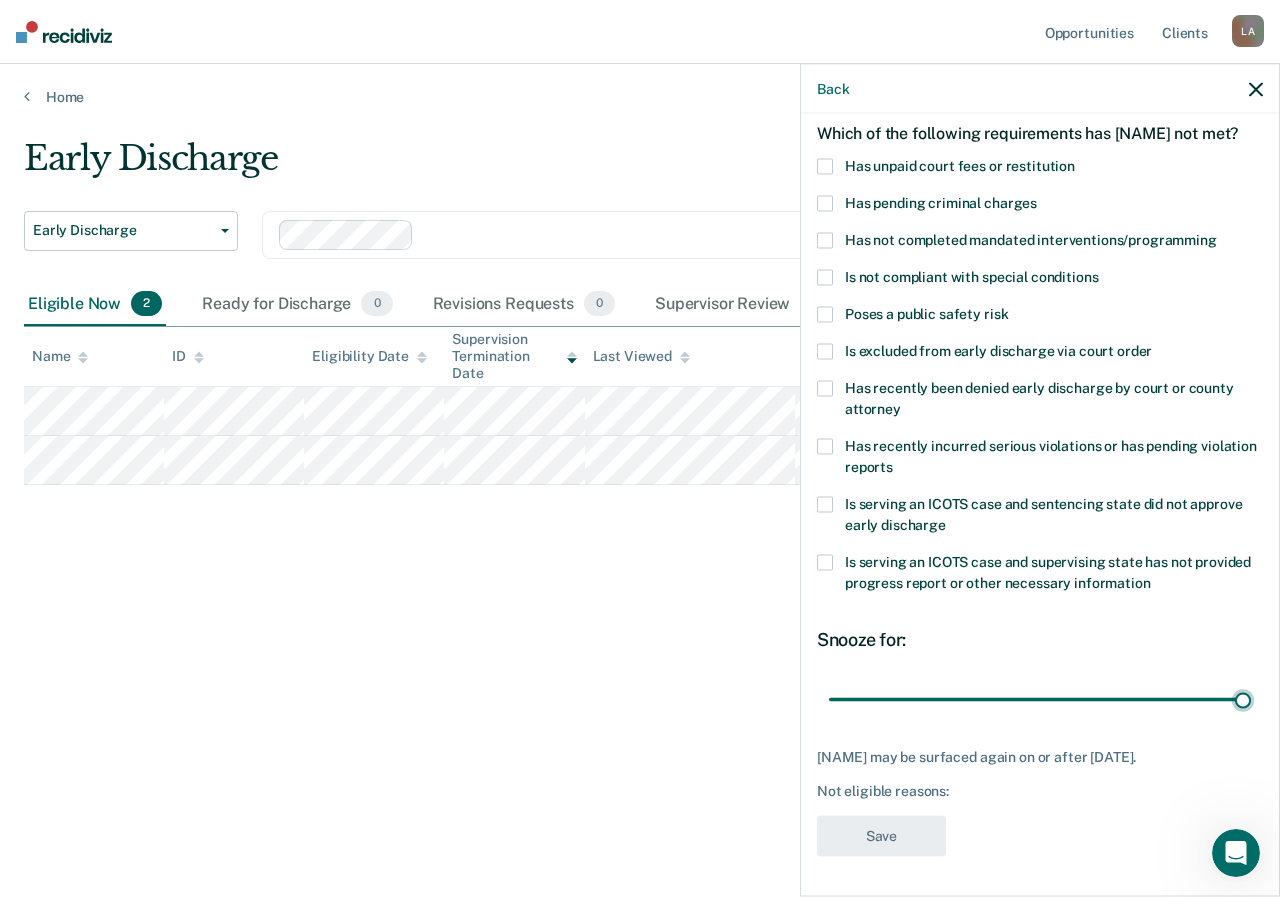 type on "90" 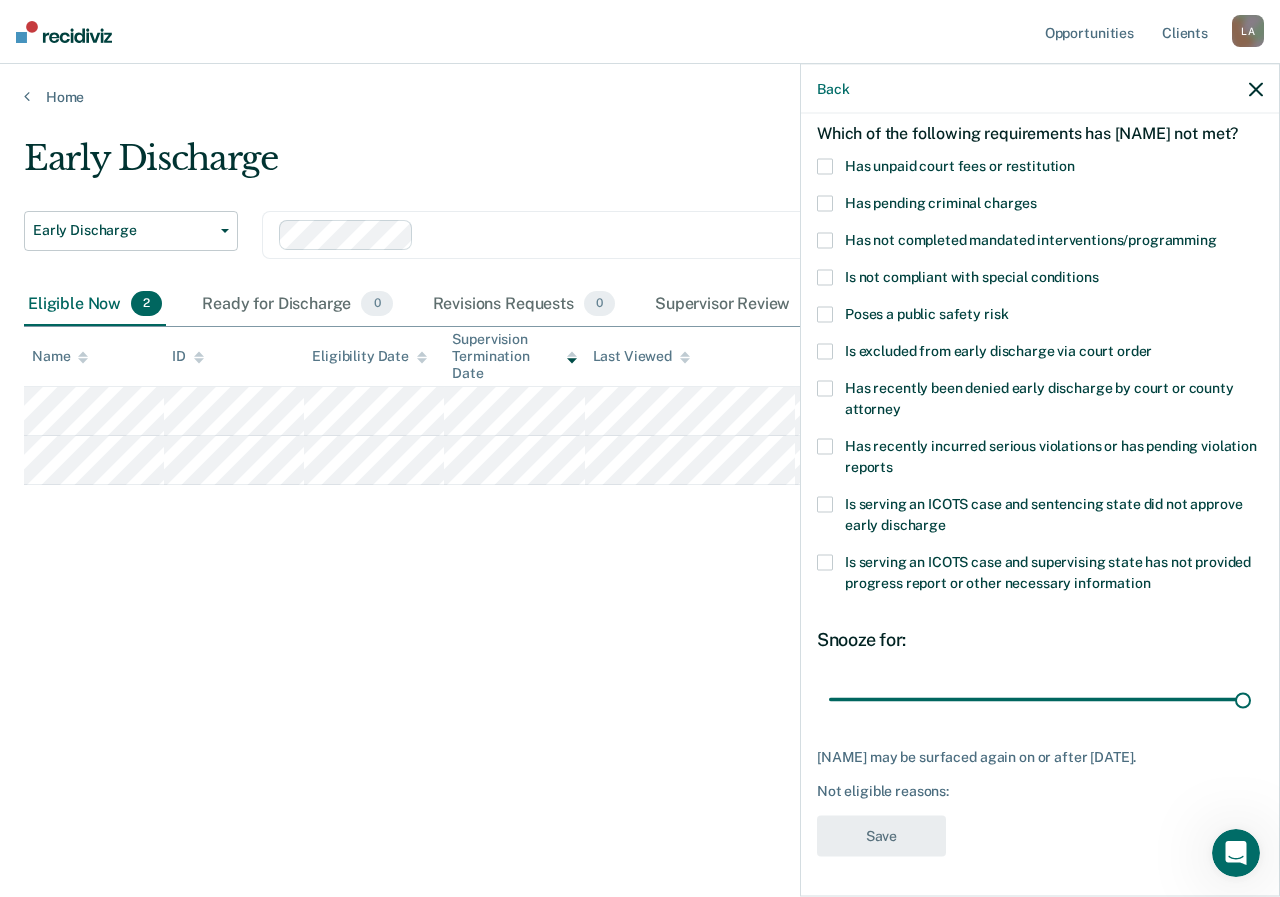 click at bounding box center (825, 166) 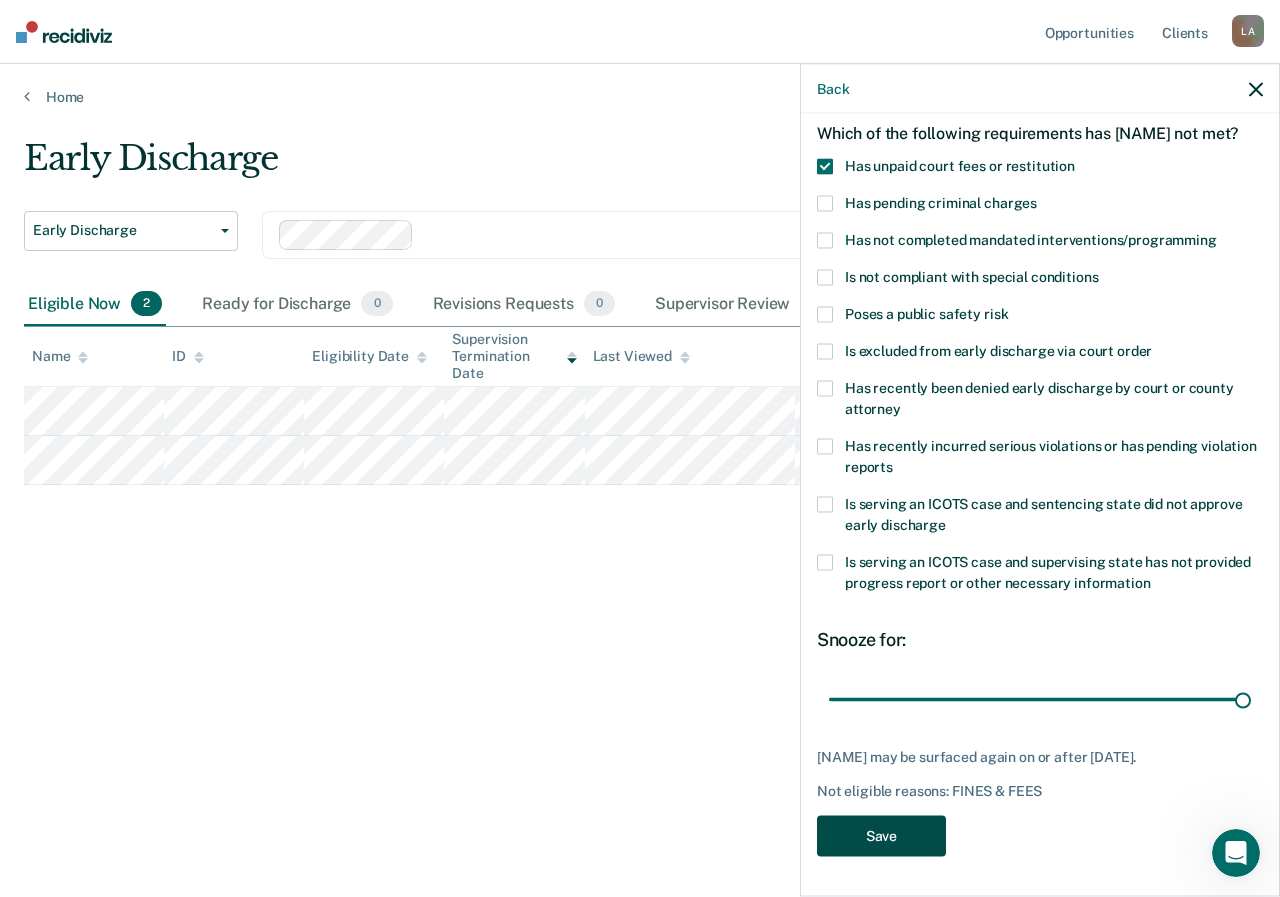 click on "Save" at bounding box center [881, 835] 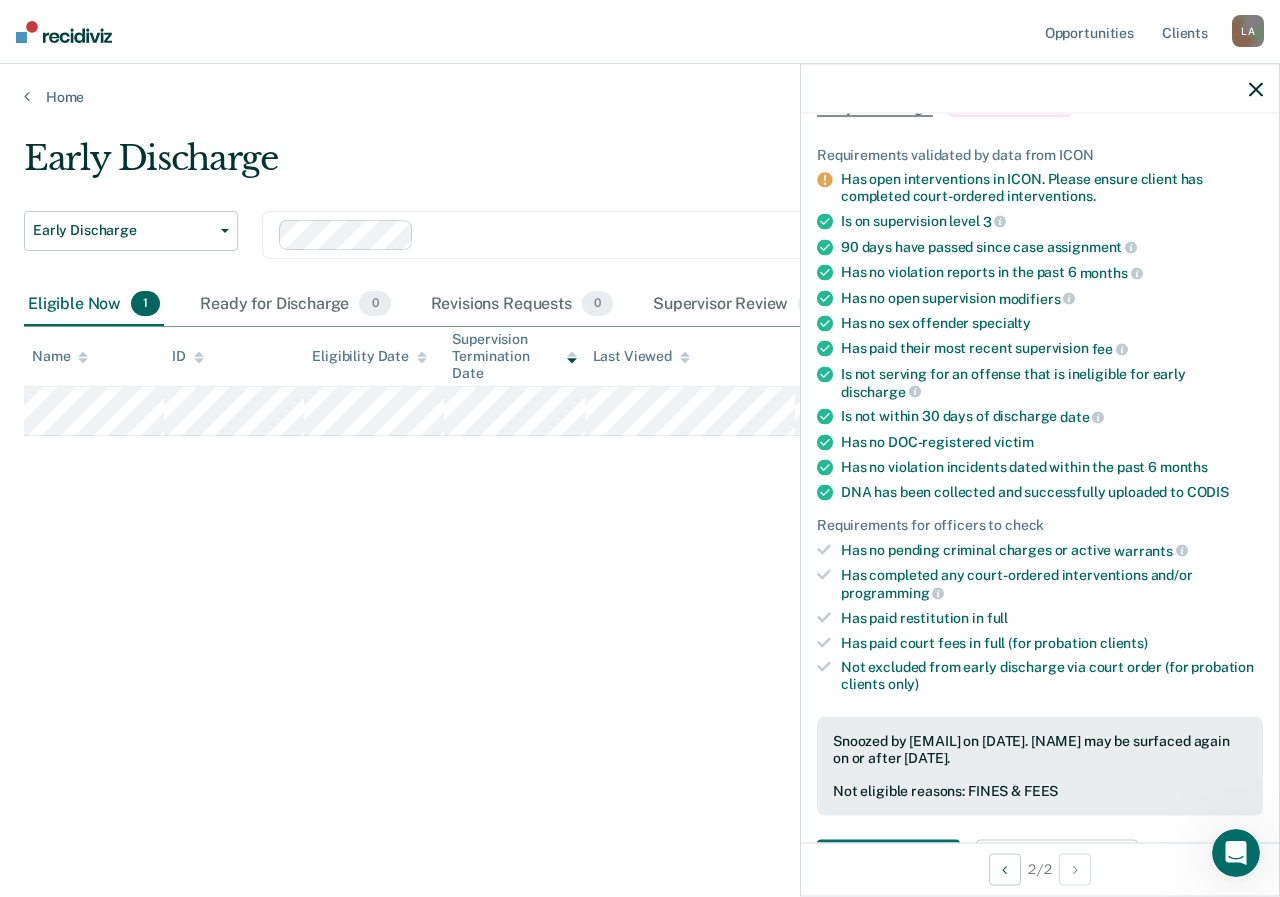 scroll, scrollTop: 523, scrollLeft: 0, axis: vertical 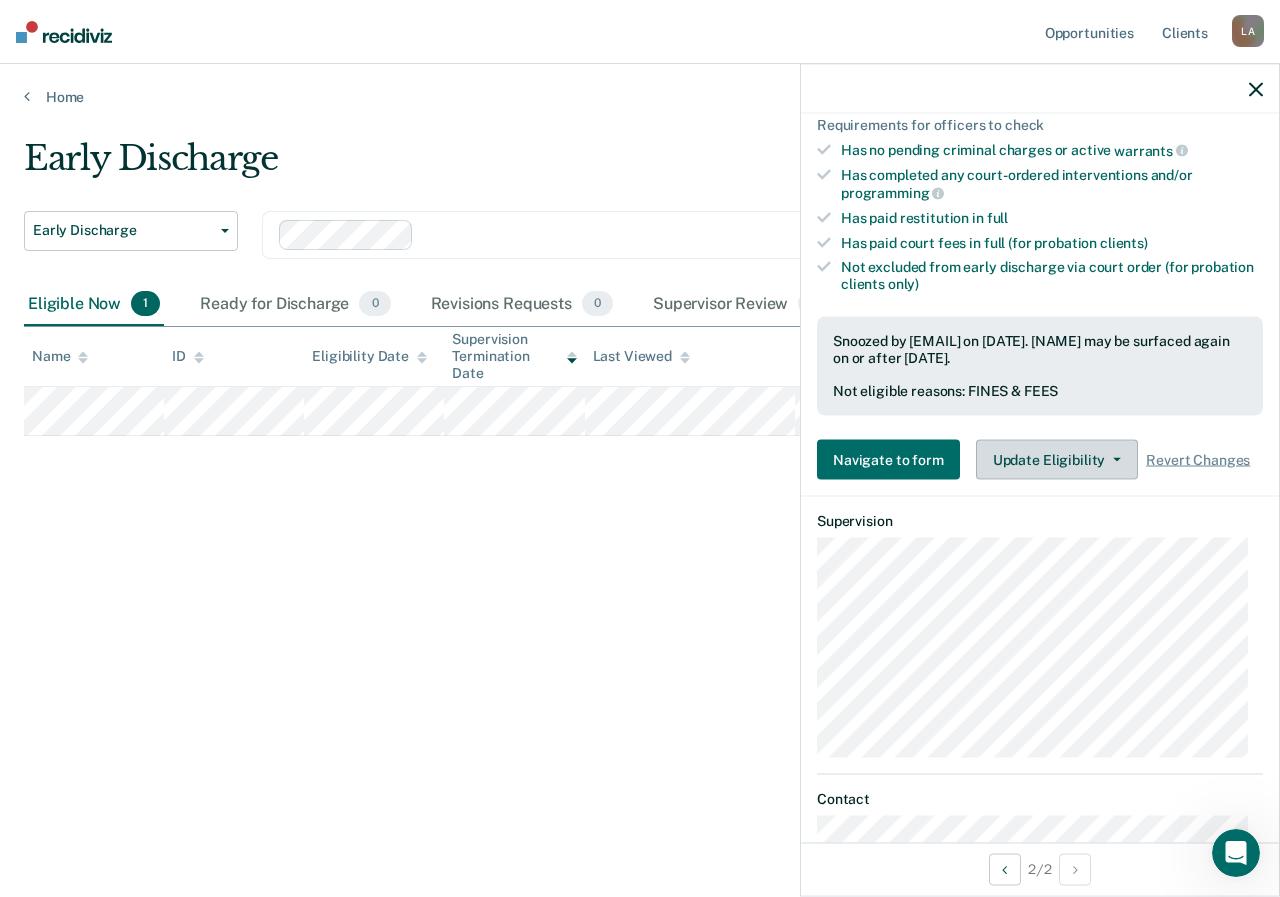 click on "Update Eligibility" at bounding box center [1057, 460] 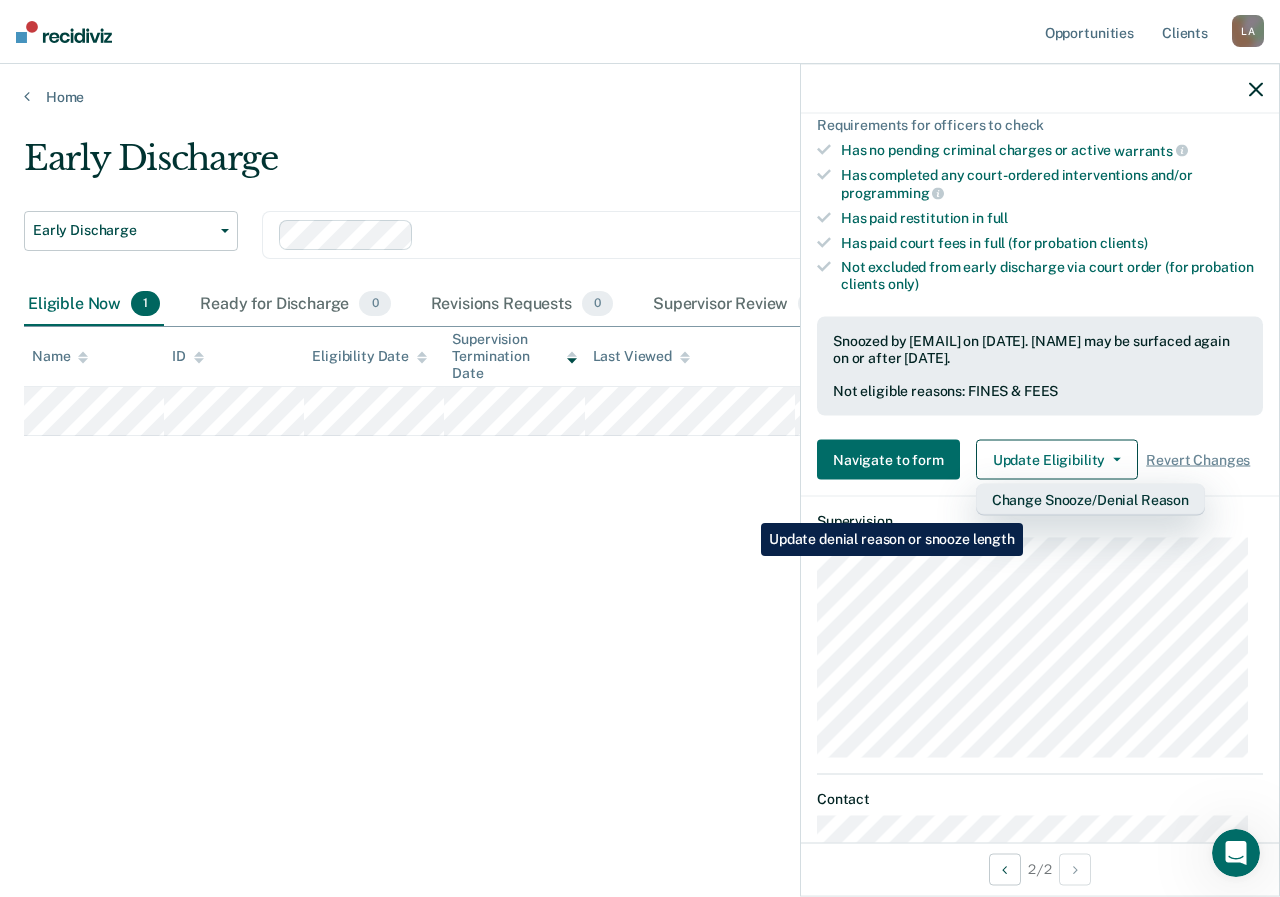 click on "Change Snooze/Denial Reason" at bounding box center (1090, 500) 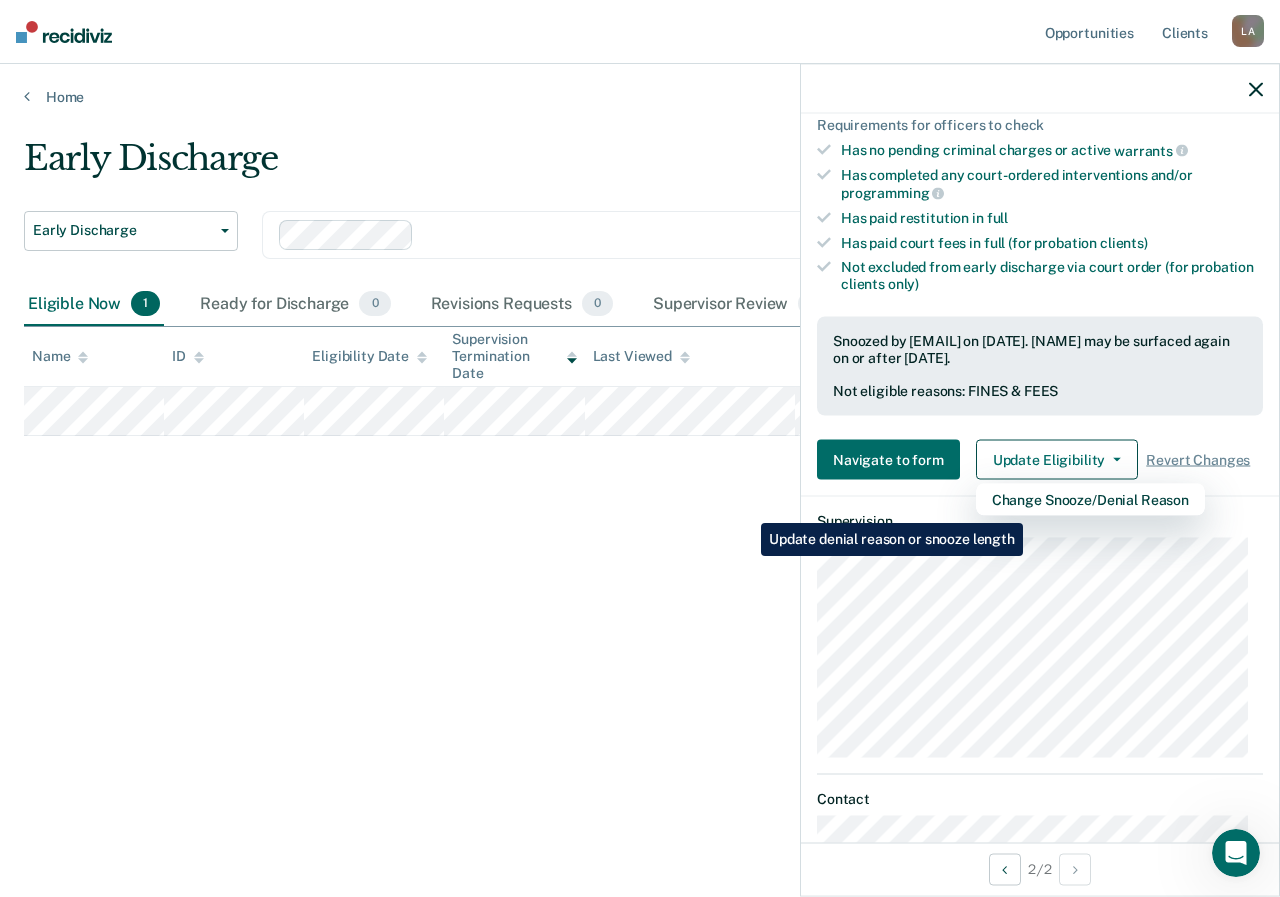 scroll, scrollTop: 123, scrollLeft: 0, axis: vertical 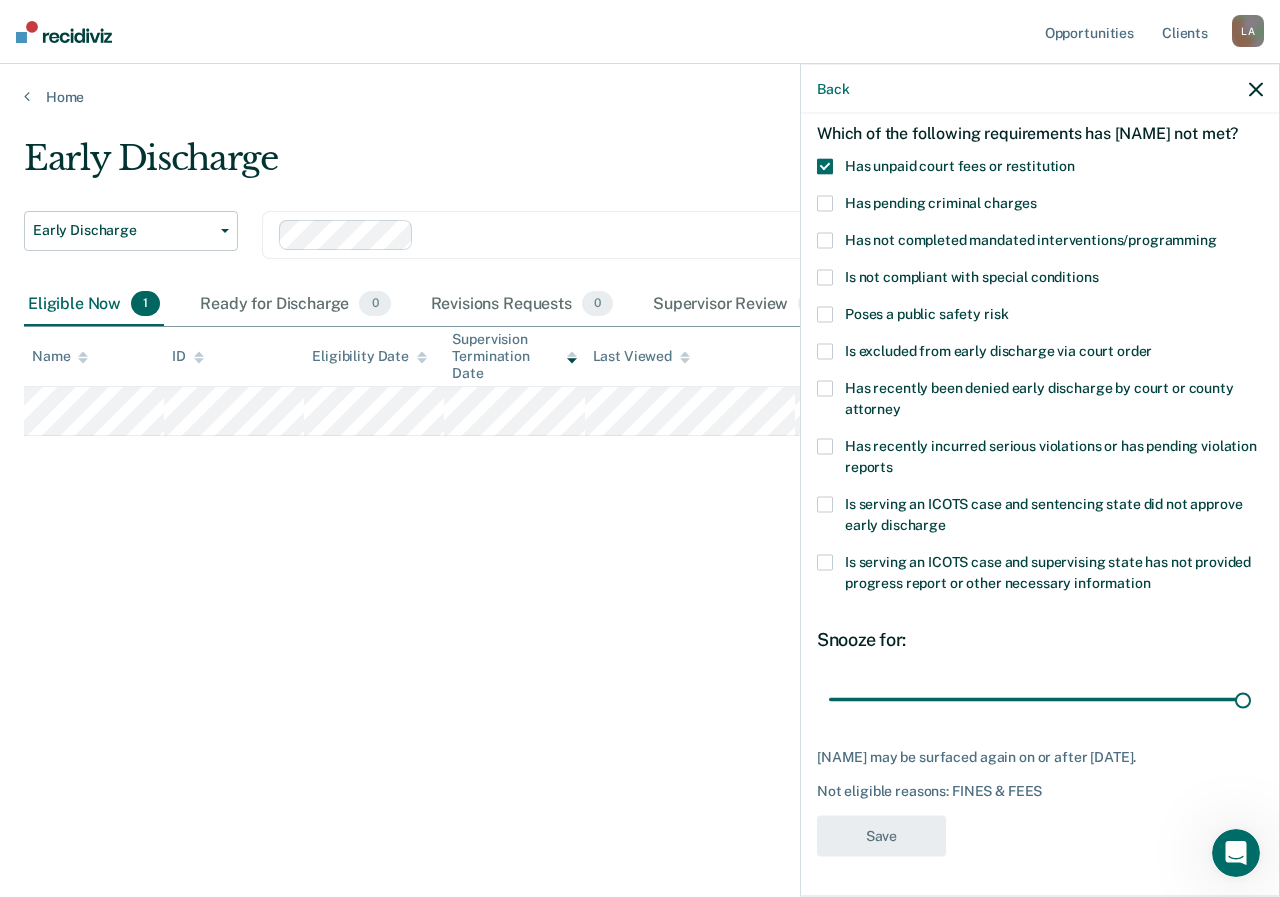 click 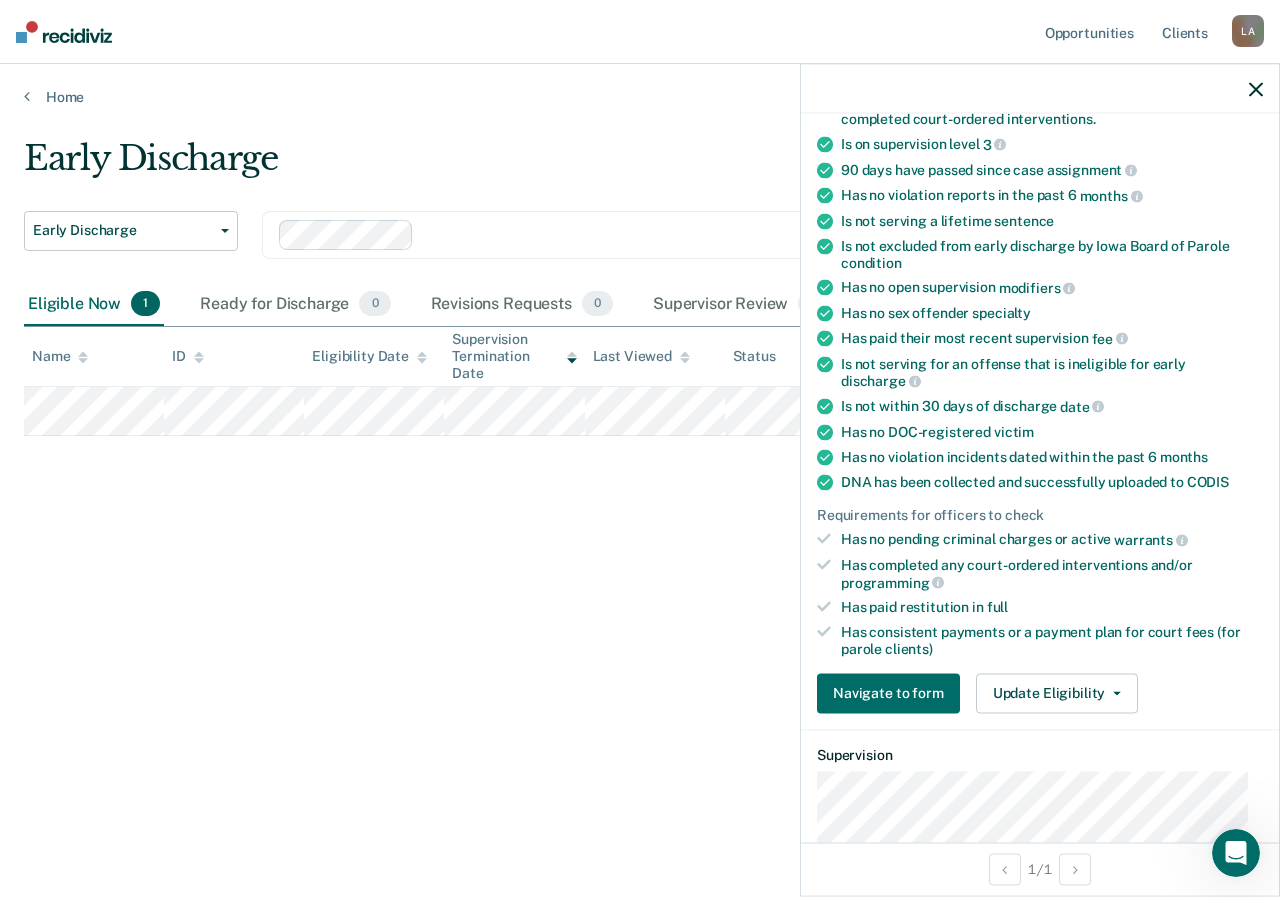 scroll, scrollTop: 400, scrollLeft: 0, axis: vertical 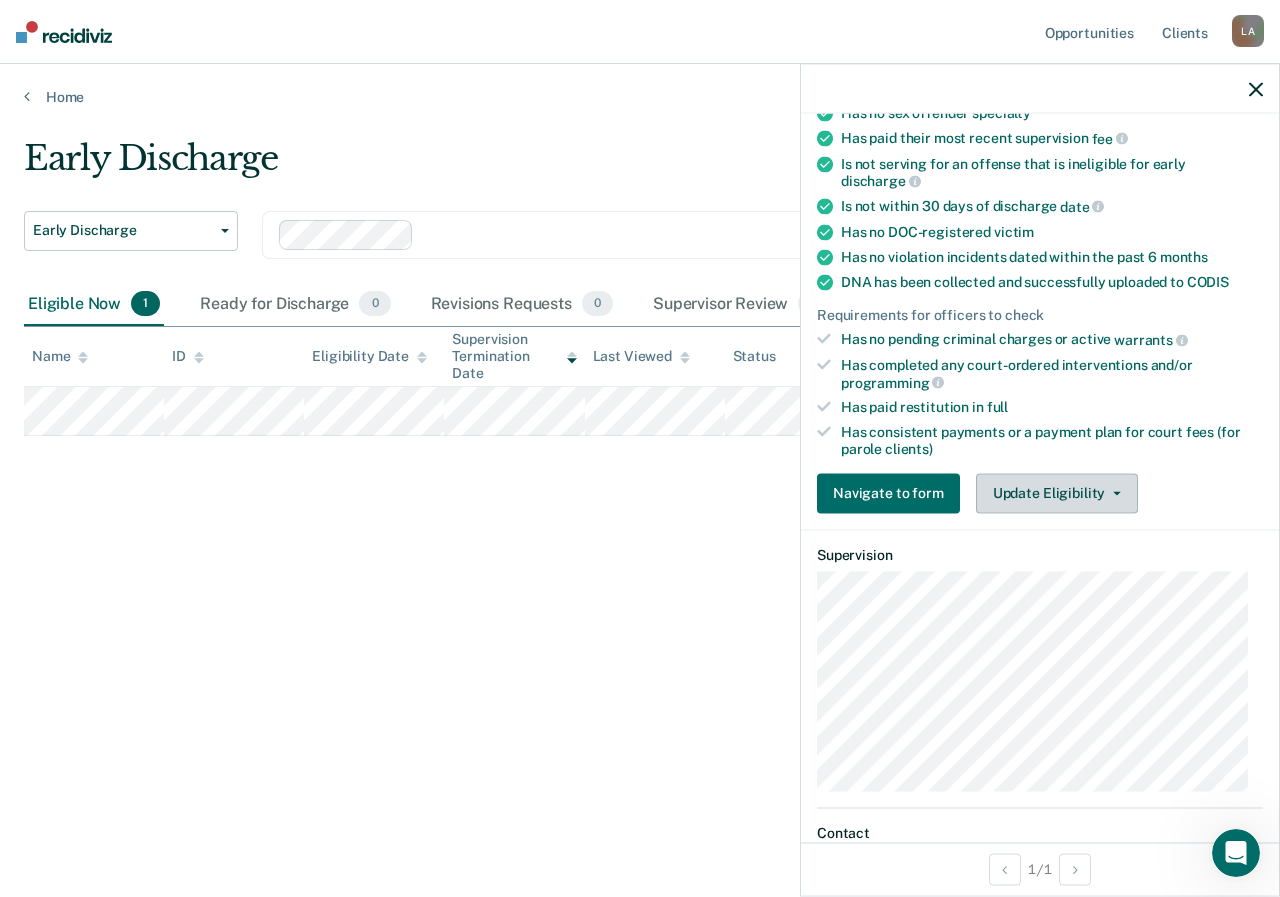 click on "Update Eligibility" at bounding box center [1057, 493] 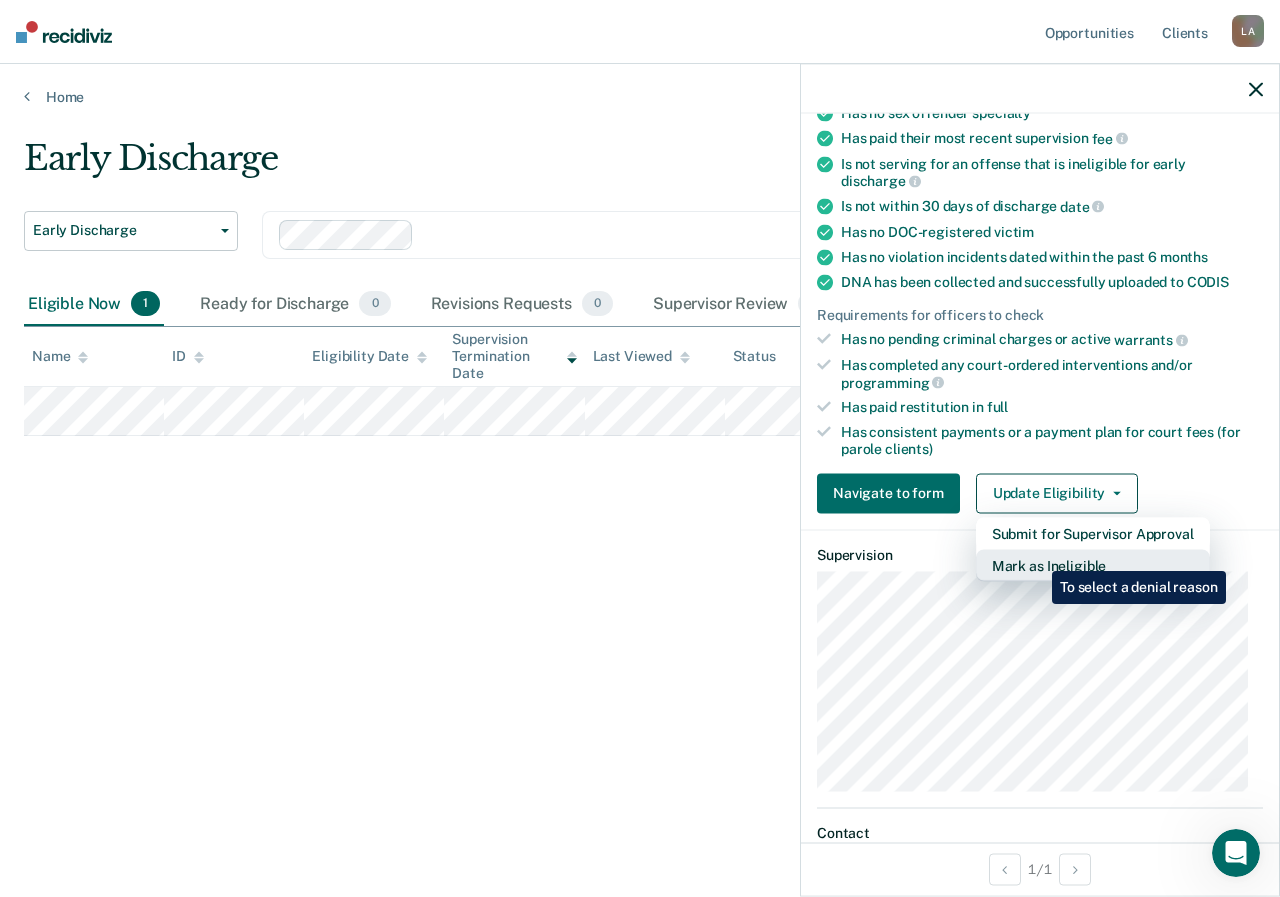 click on "Mark as Ineligible" at bounding box center [1093, 565] 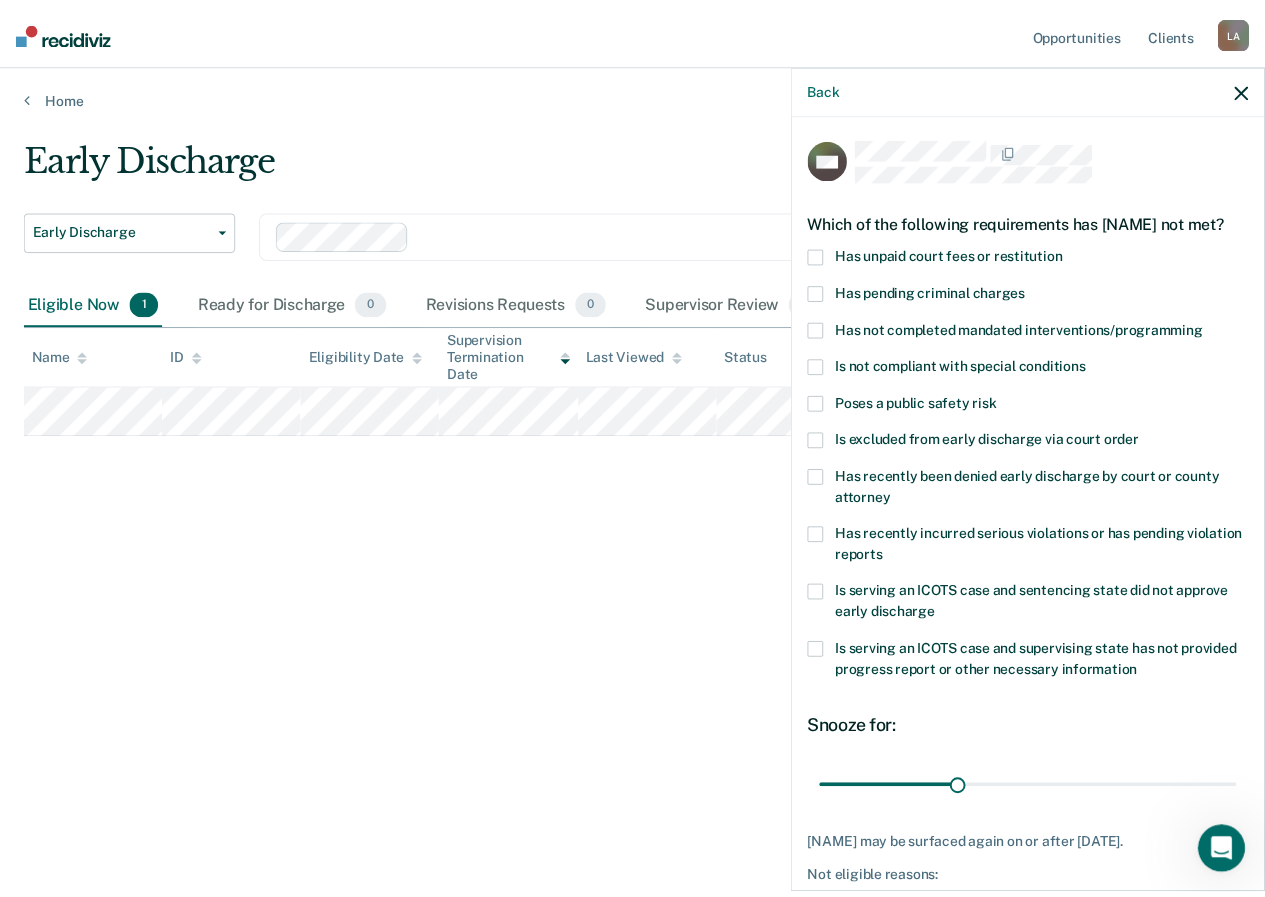 scroll, scrollTop: 123, scrollLeft: 0, axis: vertical 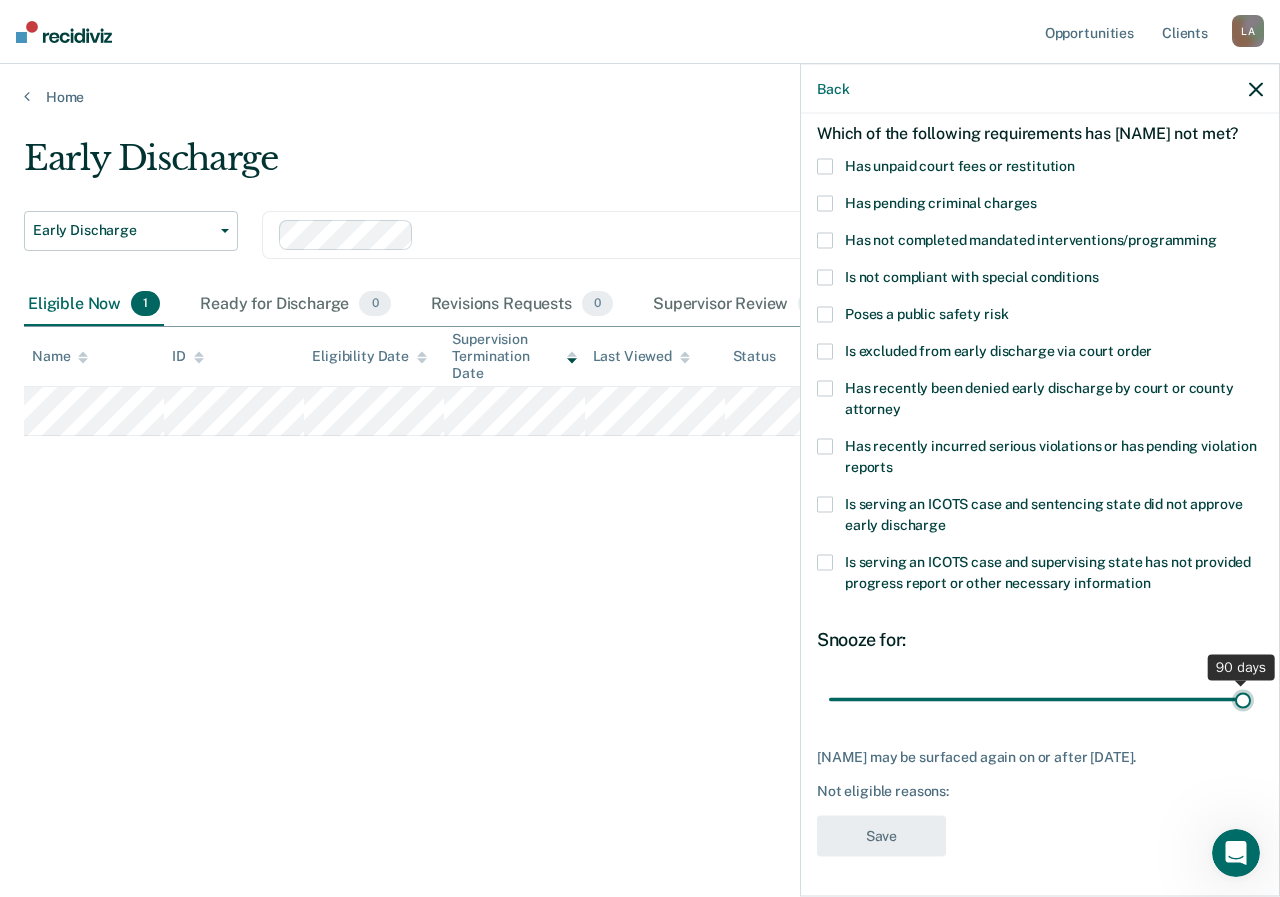 drag, startPoint x: 964, startPoint y: 681, endPoint x: 1279, endPoint y: 664, distance: 315.4584 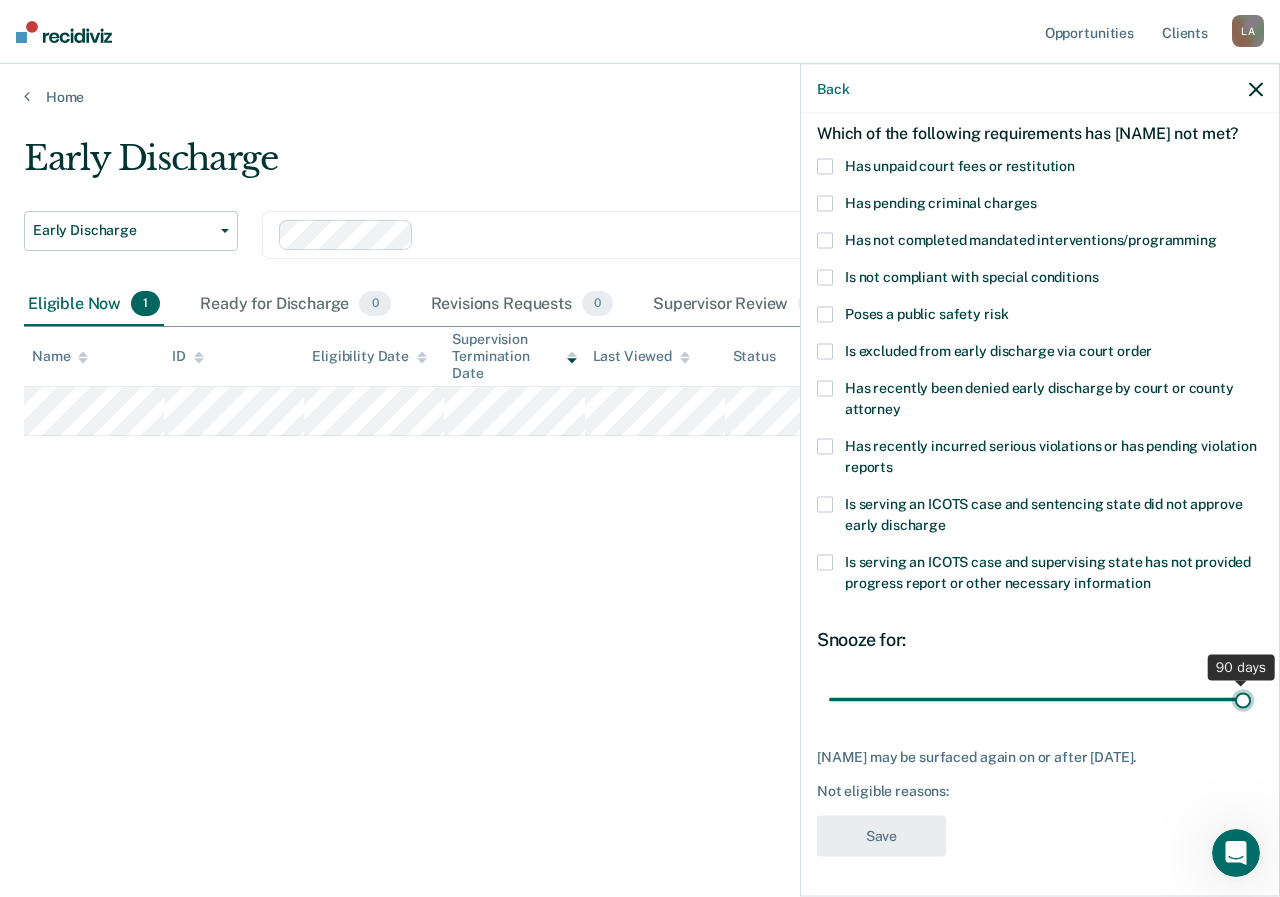 type on "90" 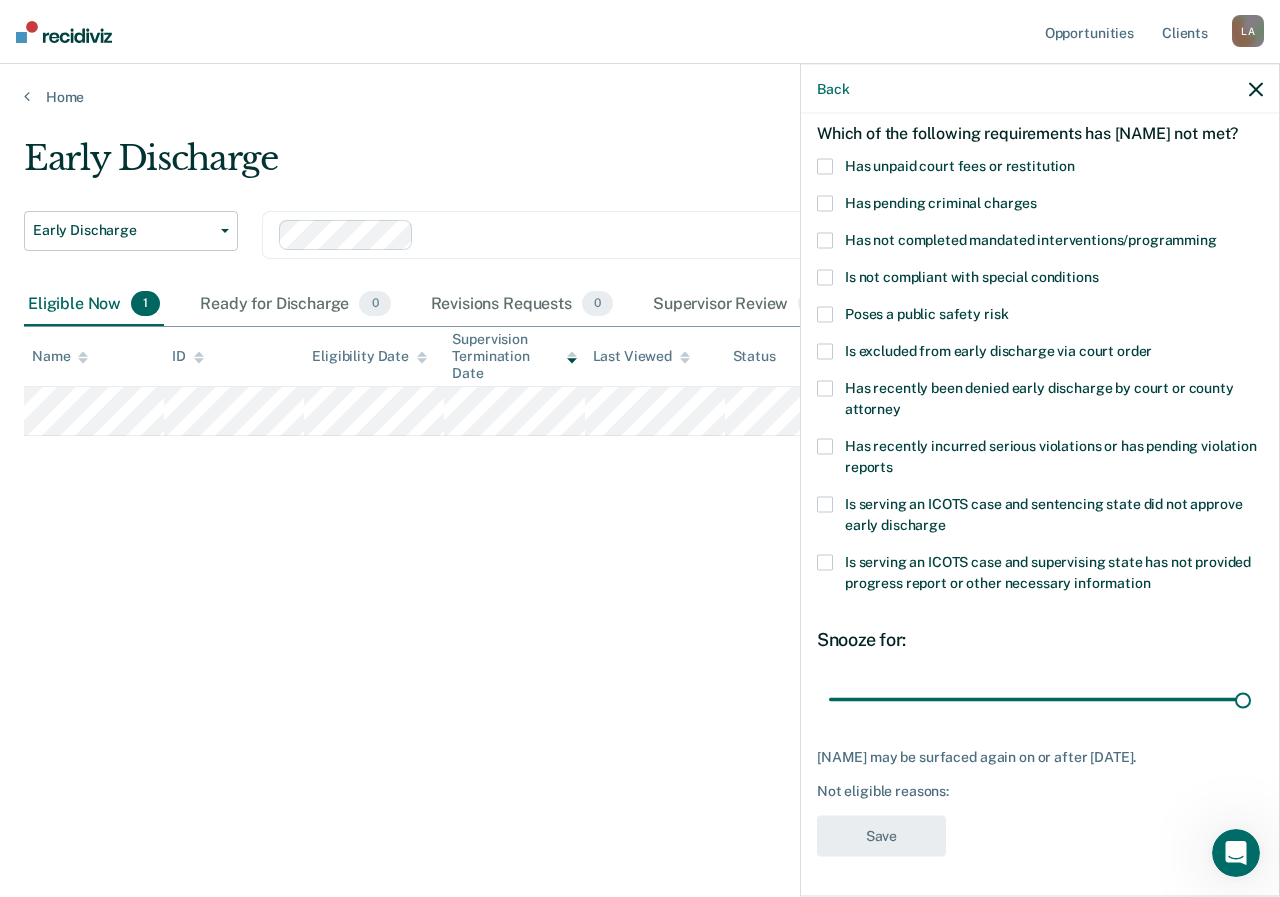 click on "Has not completed mandated interventions/programming" at bounding box center [1040, 242] 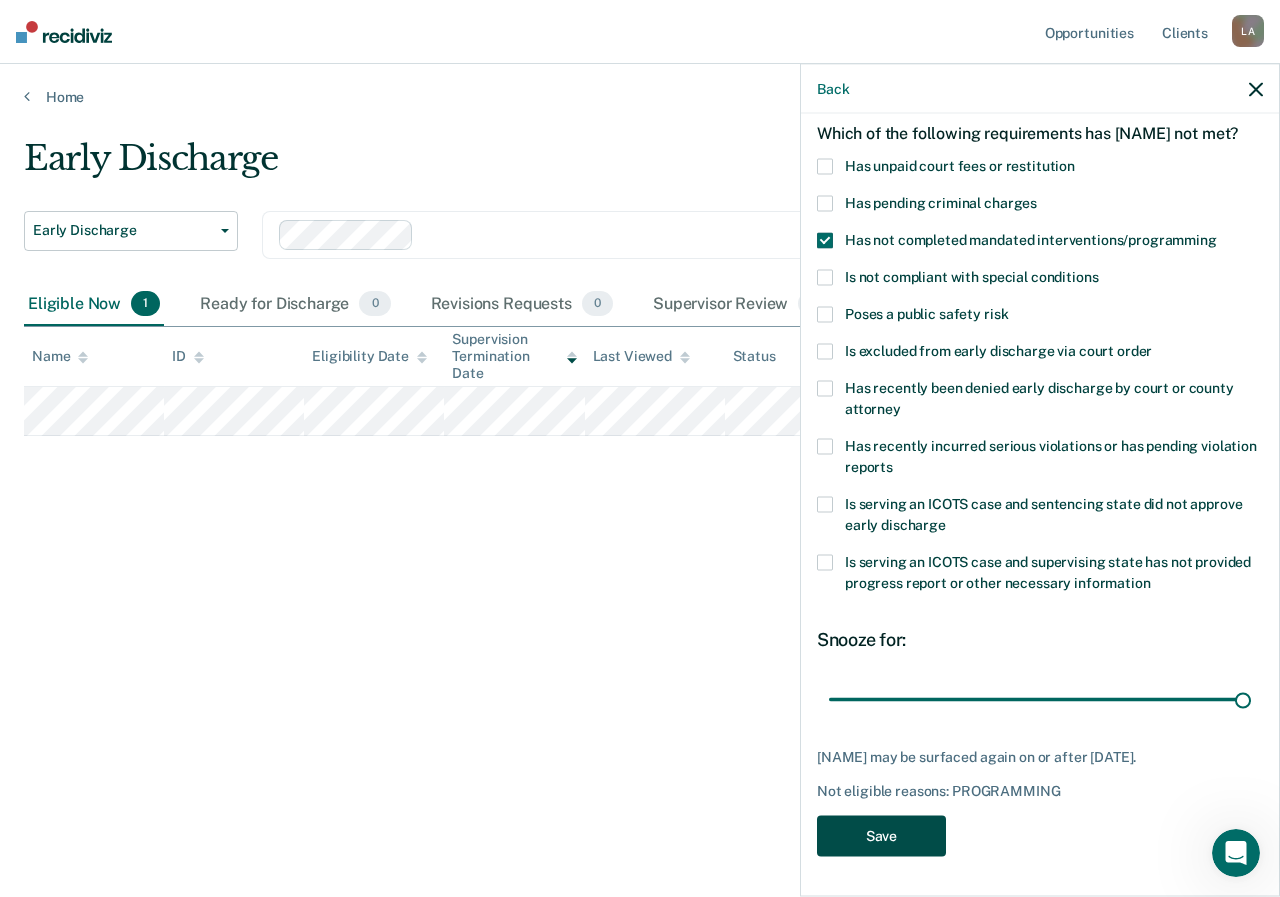 click on "Save" at bounding box center (881, 835) 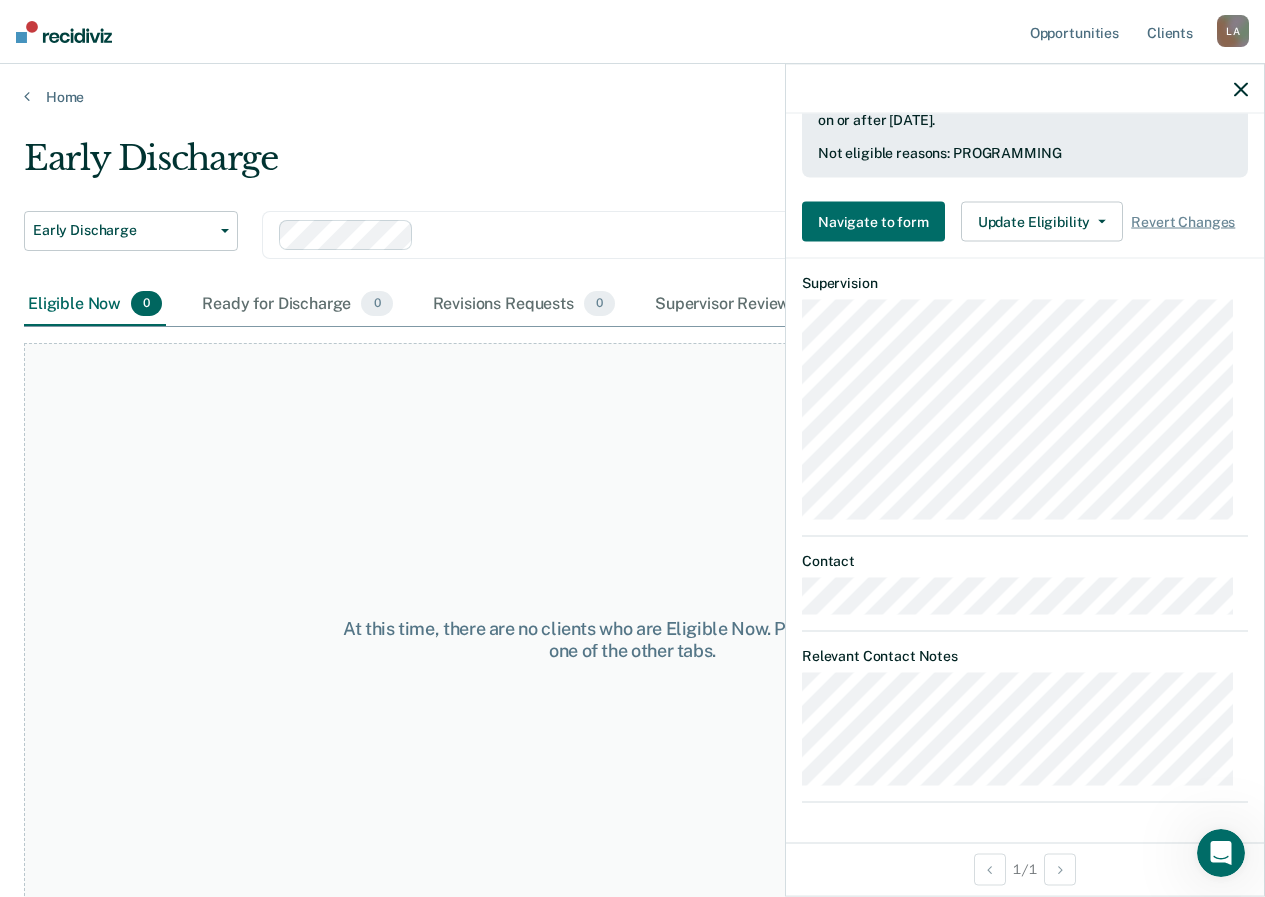 scroll, scrollTop: 517, scrollLeft: 0, axis: vertical 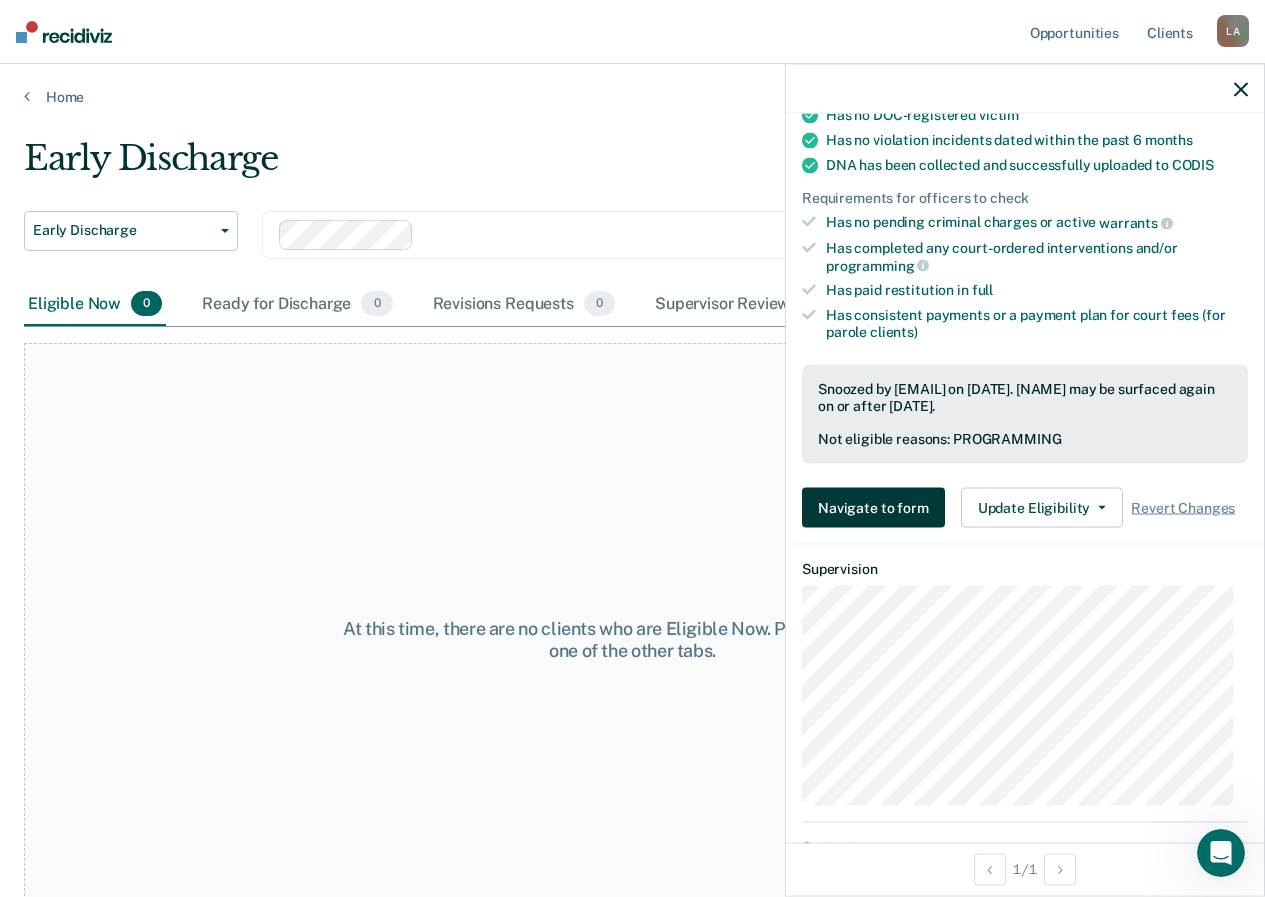 click on "Navigate to form" at bounding box center [873, 507] 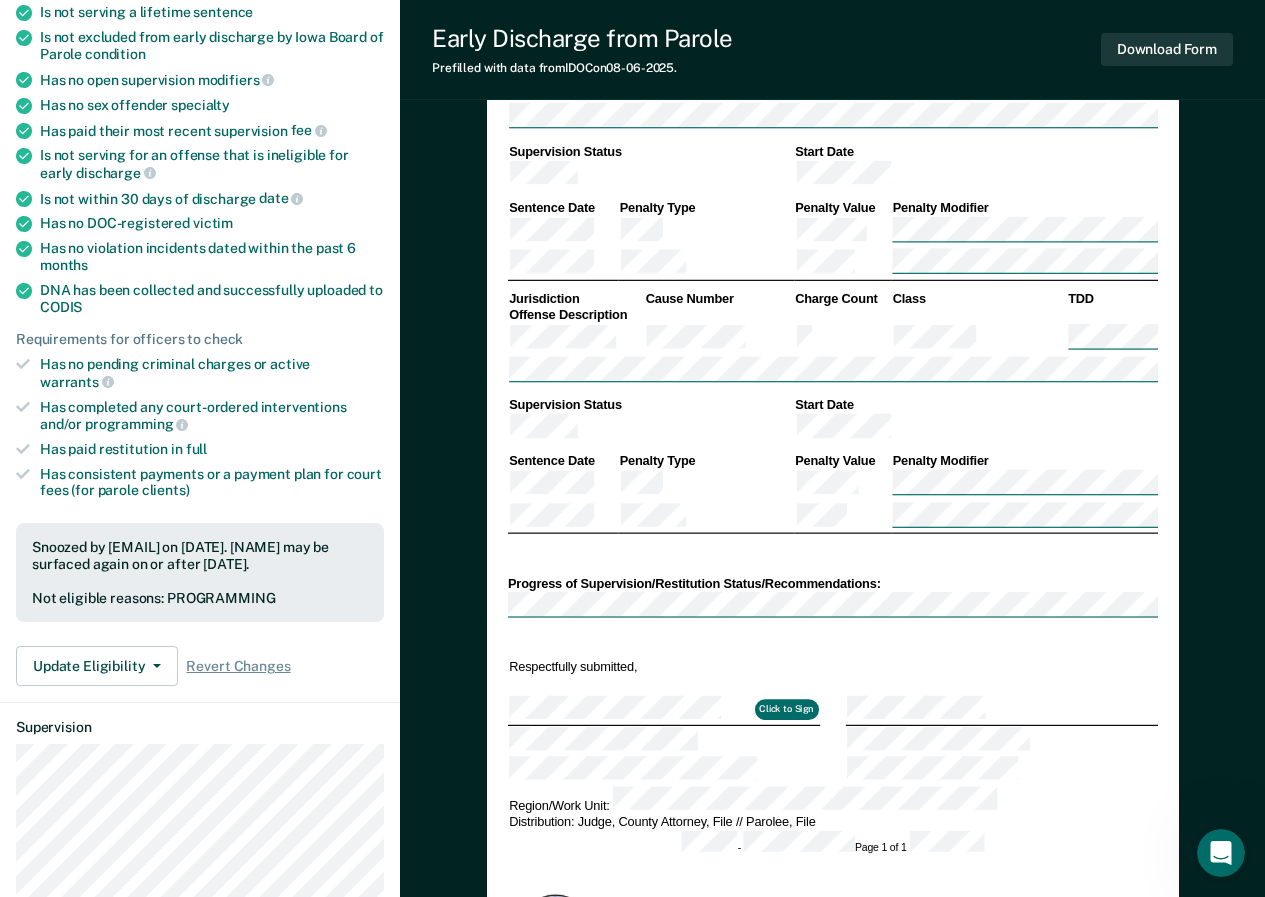 type on "x" 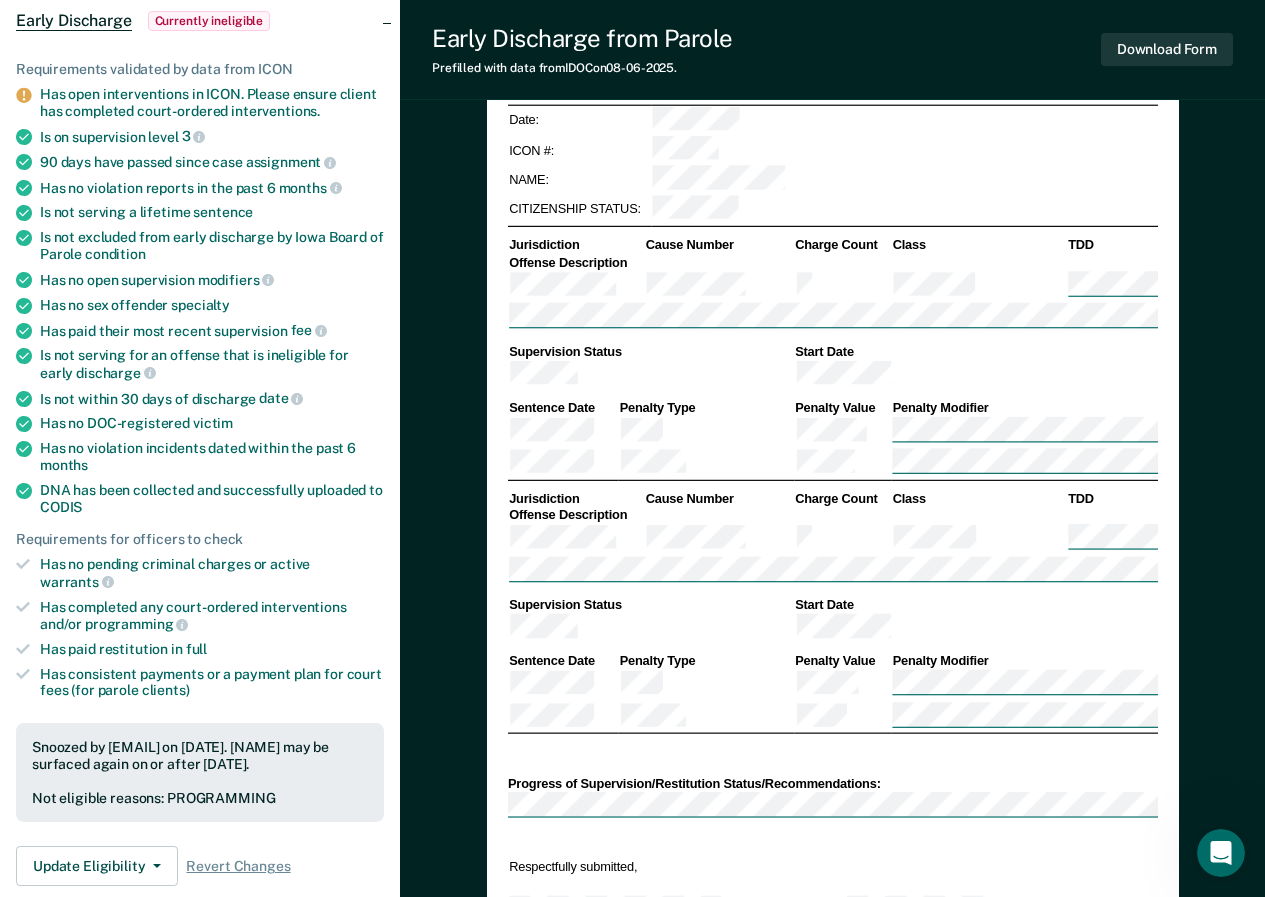 scroll, scrollTop: 0, scrollLeft: 0, axis: both 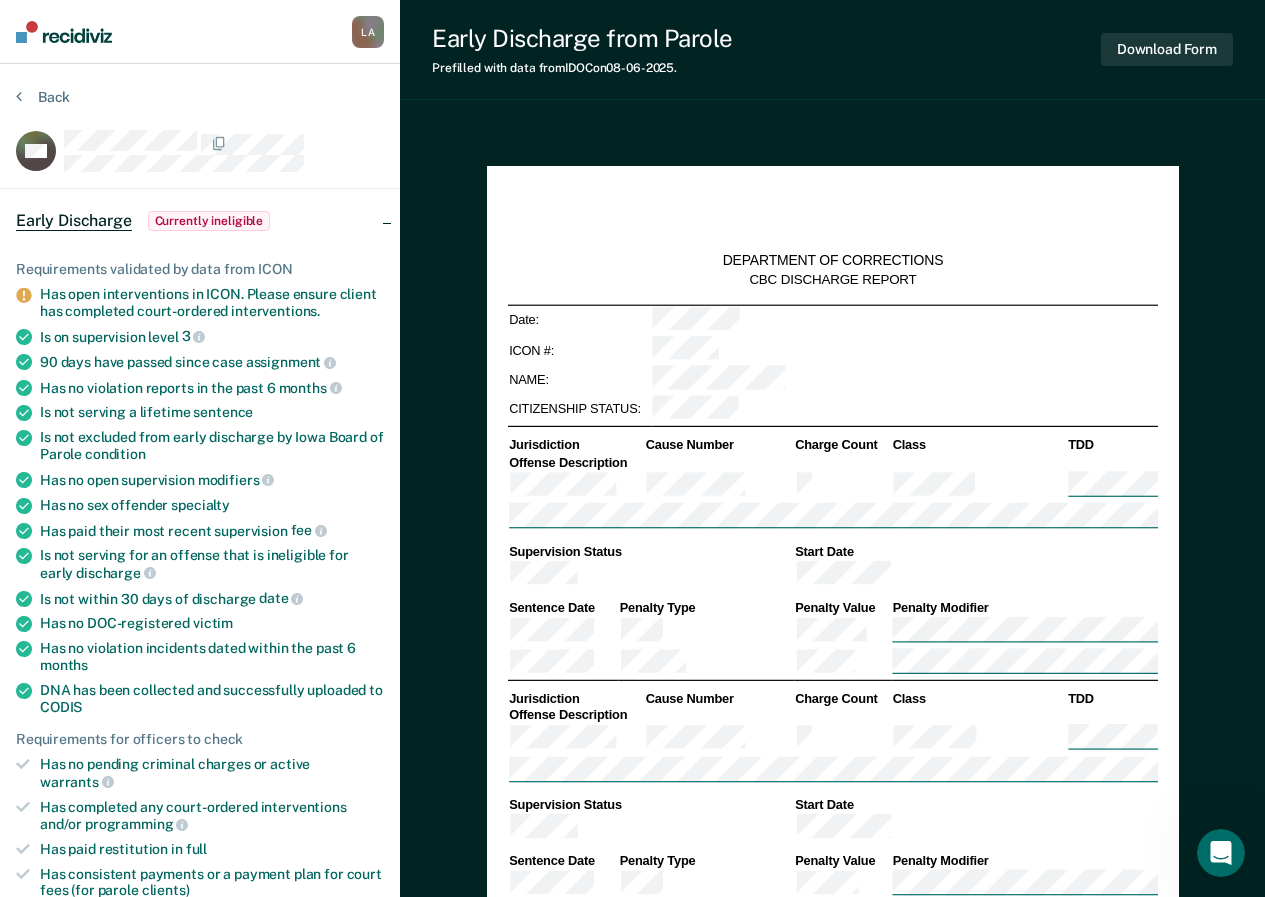 click on "Back MR Early Discharge Currently ineligible Requirements validated by data from ICON Has open interventions in ICON. Please ensure client has completed court-ordered interventions. Is on supervision level 3 90 days have passed since case assignment Has no violation reports in the past 6 months Is not serving a lifetime sentence Is not excluded from early discharge by Iowa Board of Parole condition Has no open supervision modifiers Has no sex offender specialty Has paid their most recent supervision fee Is not serving for an offense that is ineligible for early discharge Is not within 30 days of discharge date Has no DOC-registered victim Has no violation incidents dated within the past 6 months DNA has been collected and successfully uploaded to CODIS Requirements for officers to check Has no pending criminal charges or active warrants Has completed any court-ordered interventions and/or programming Has paid restitution in full clients) Supervision" at bounding box center (200, 875) 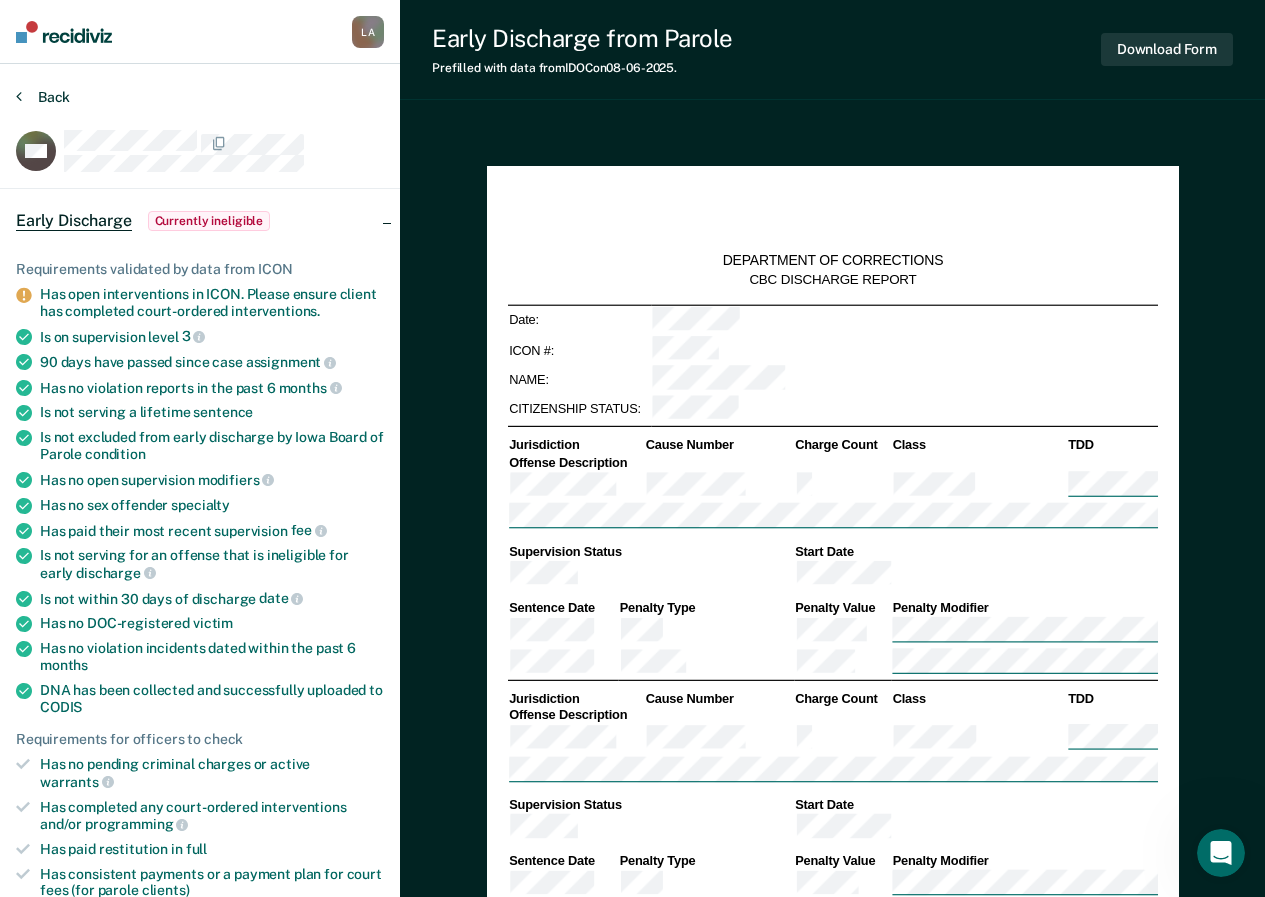 click at bounding box center [19, 96] 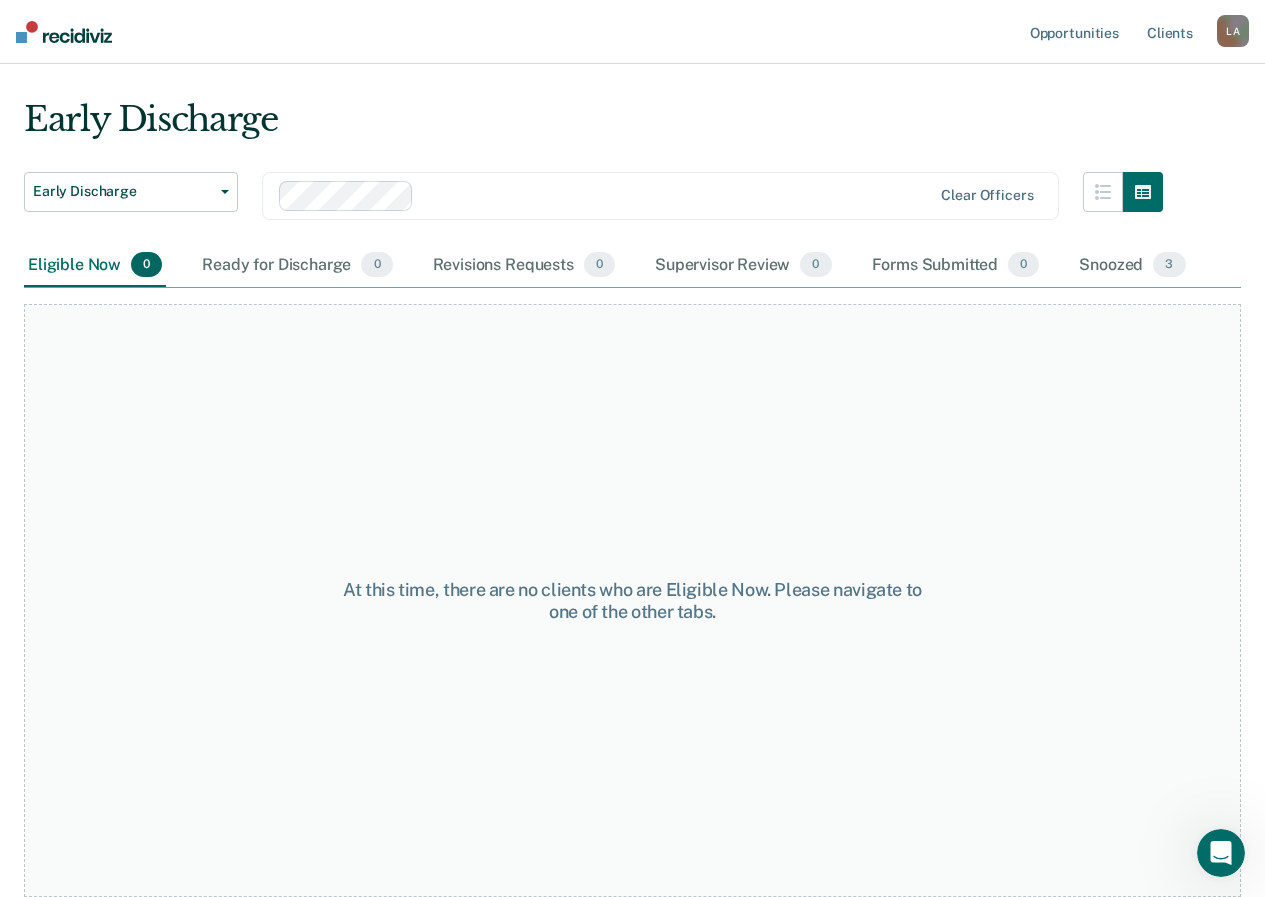 scroll, scrollTop: 0, scrollLeft: 0, axis: both 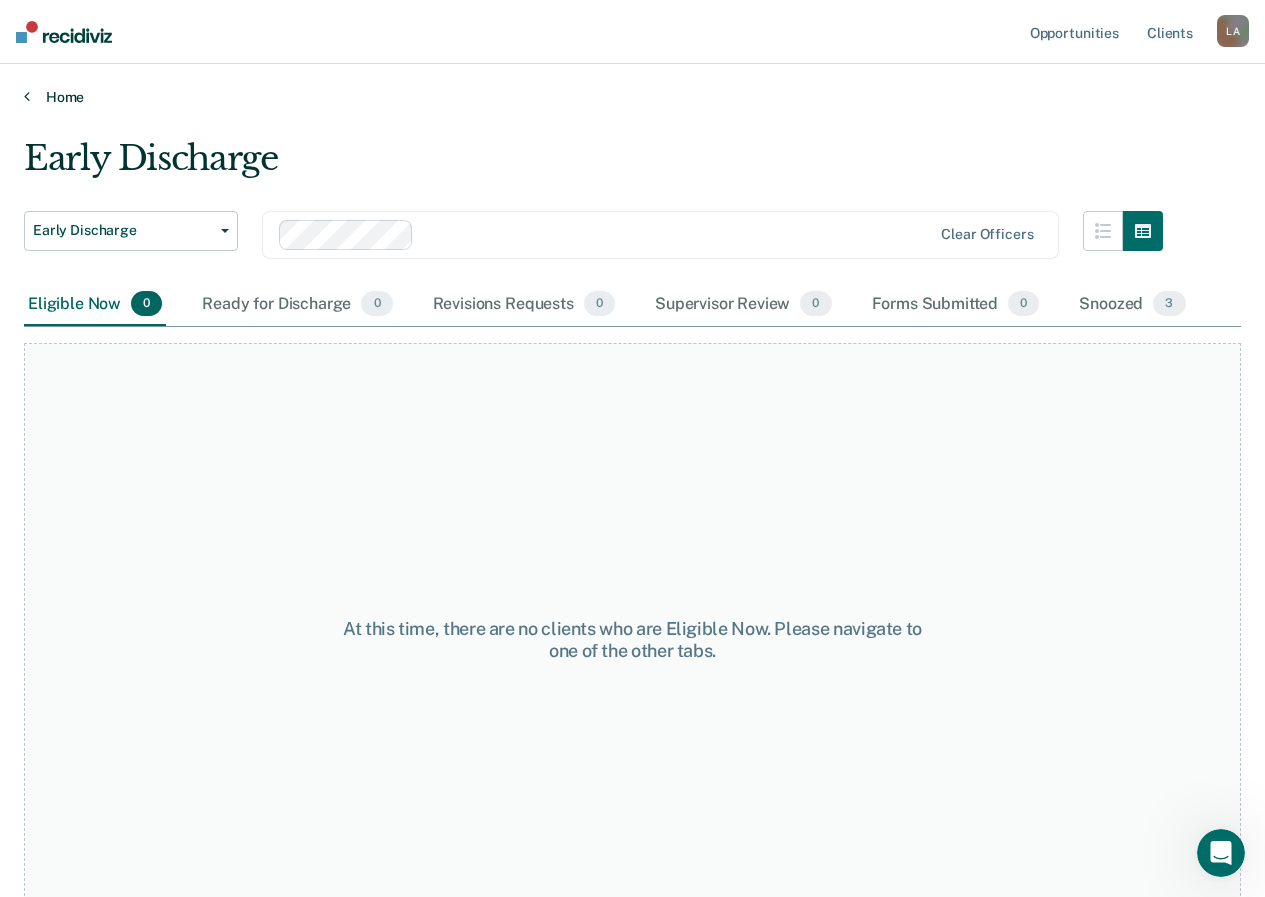 click on "Home" at bounding box center (632, 97) 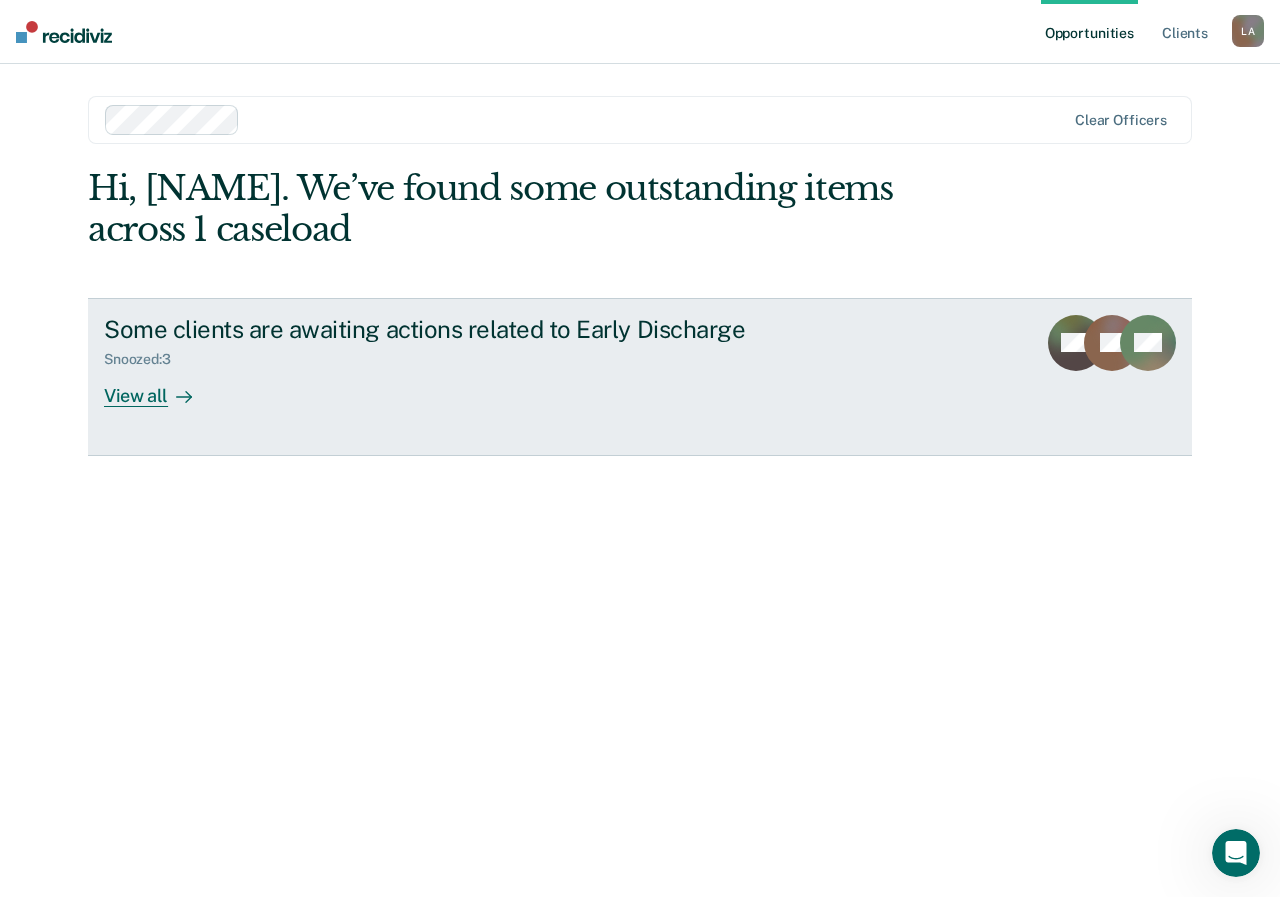 click on "View all" at bounding box center (160, 387) 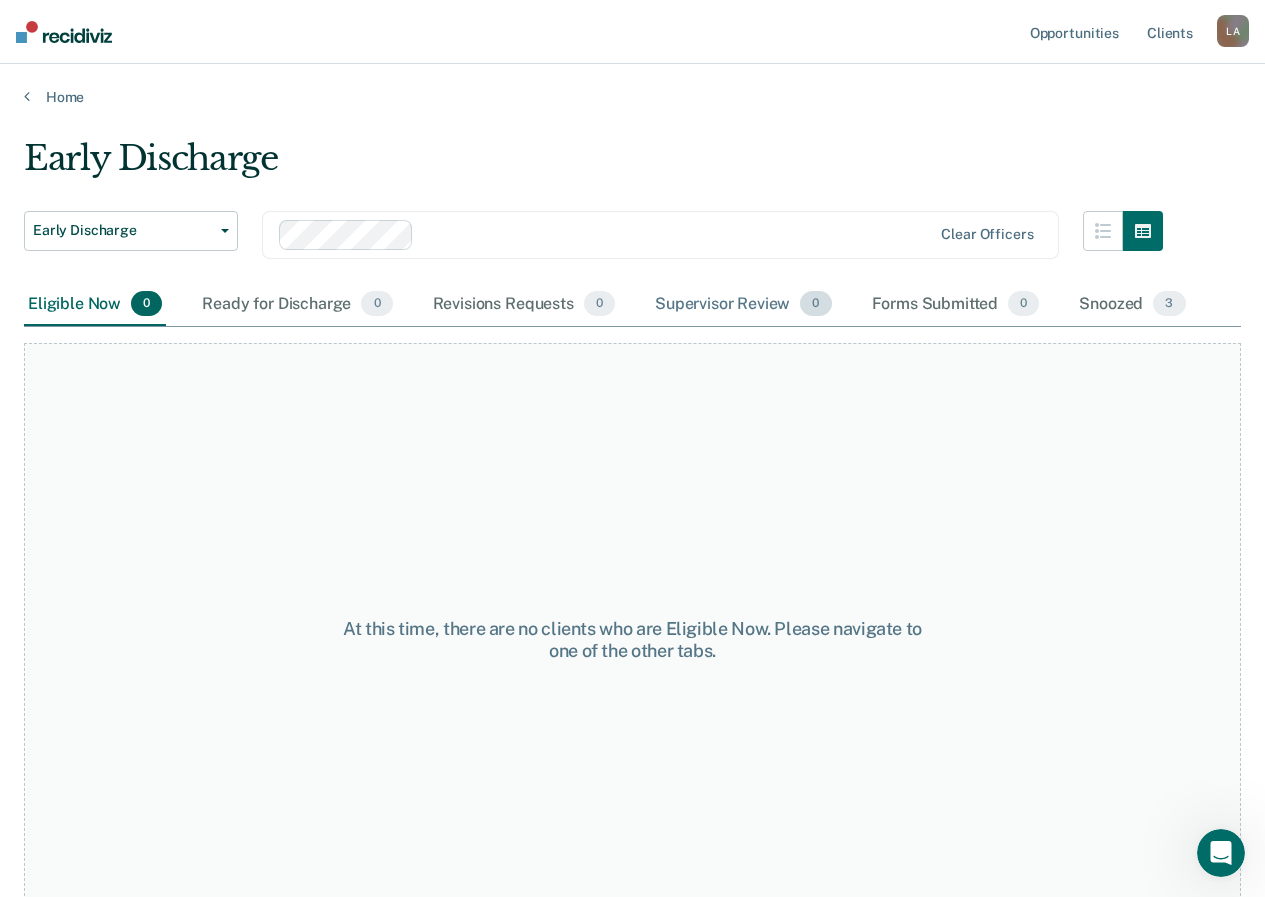 click on "Supervisor Review 0" at bounding box center (743, 305) 